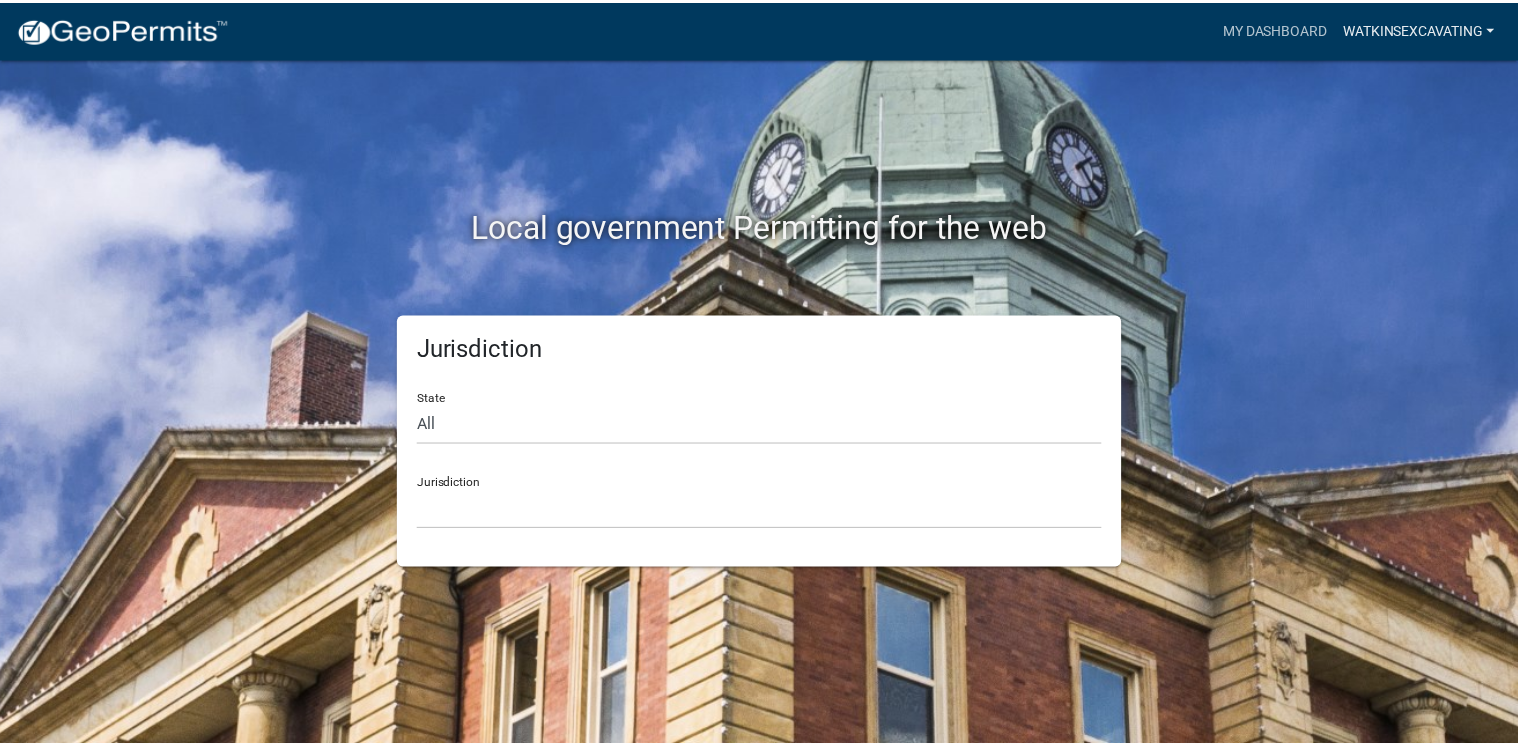 scroll, scrollTop: 0, scrollLeft: 0, axis: both 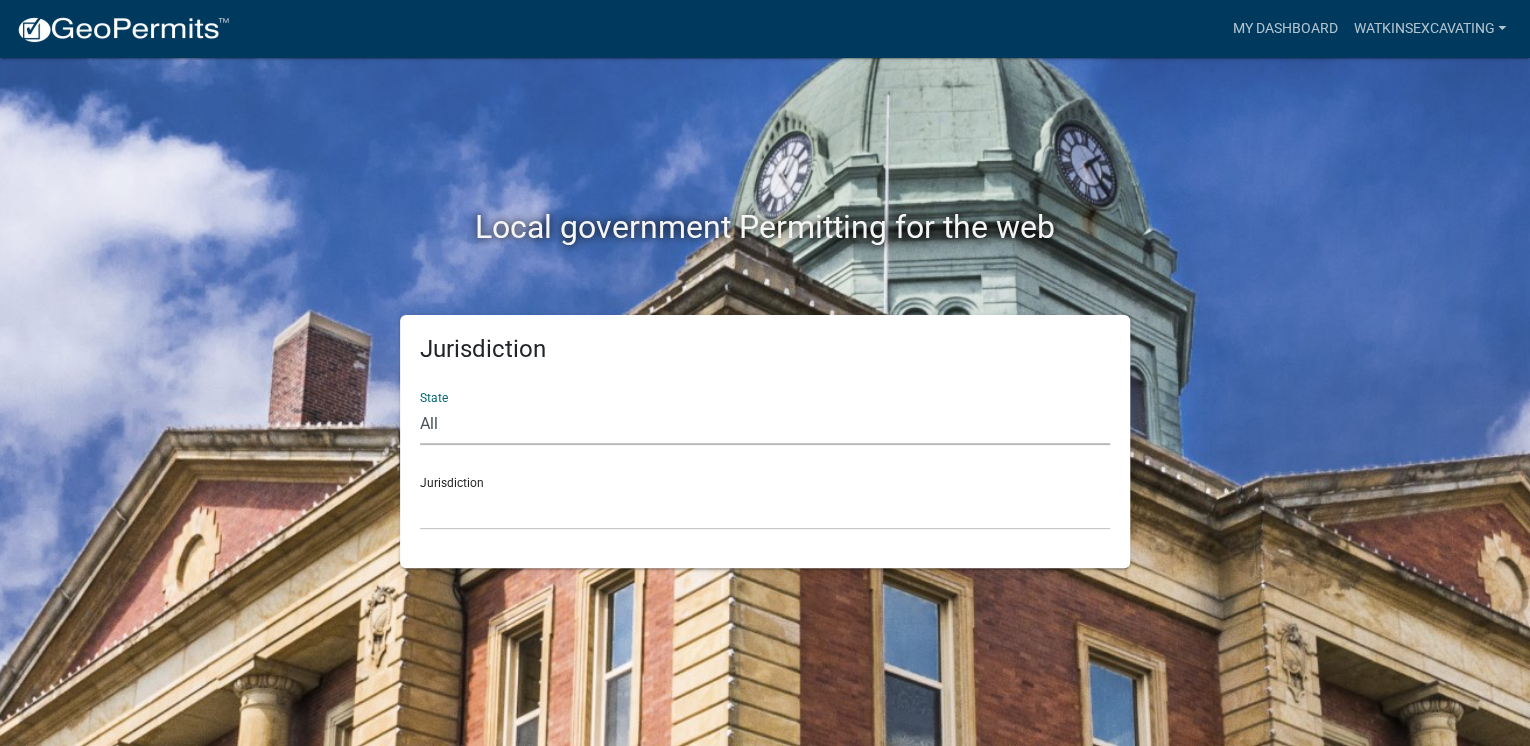 click on "All  [US_STATE]   [US_STATE]   [US_STATE]   [US_STATE]   [US_STATE]   [US_STATE]   [US_STATE]   [US_STATE]   [US_STATE]" 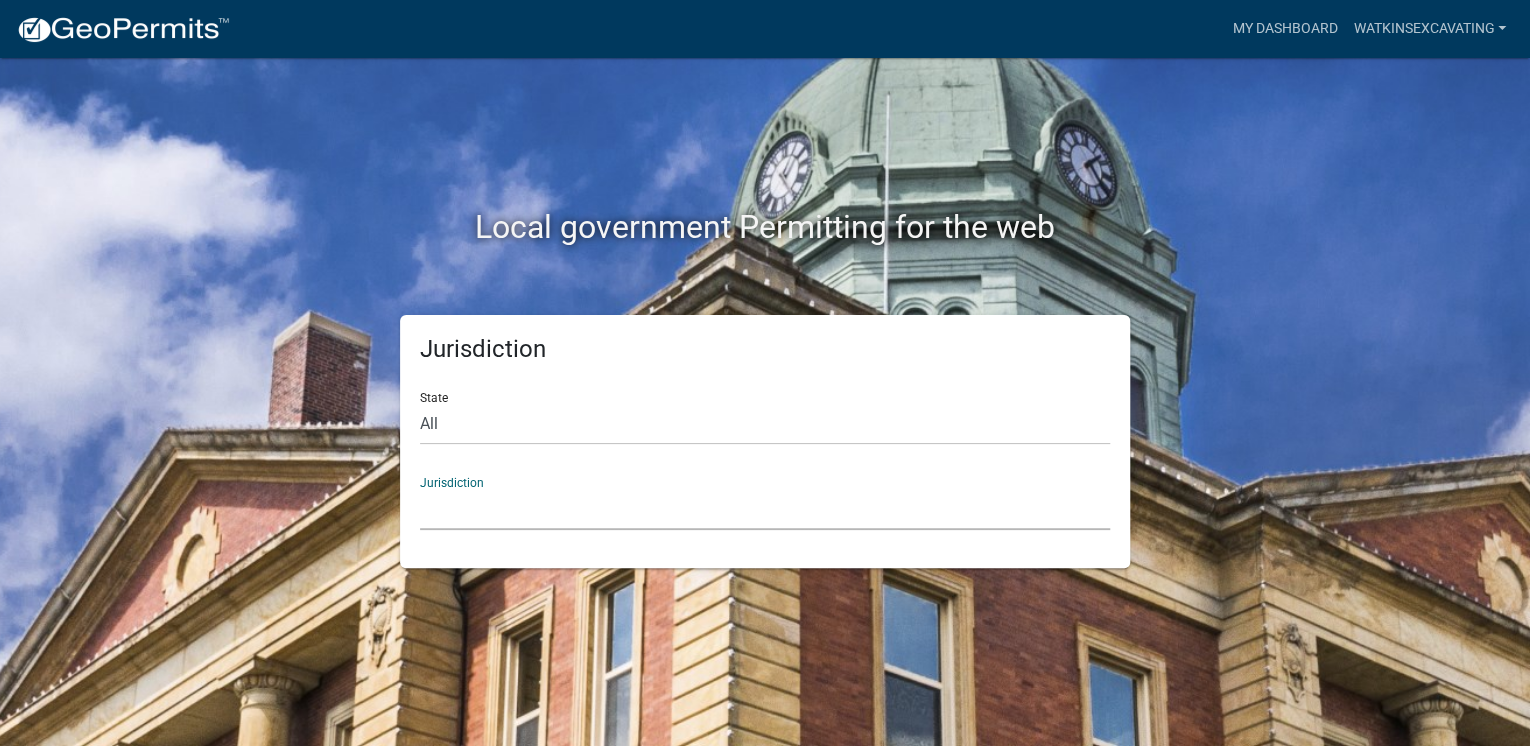 click on "[GEOGRAPHIC_DATA], [US_STATE] [GEOGRAPHIC_DATA], [US_STATE] [GEOGRAPHIC_DATA], [US_STATE] City of [GEOGRAPHIC_DATA], [US_STATE] City of [GEOGRAPHIC_DATA], [US_STATE] City of [GEOGRAPHIC_DATA], [US_STATE] [GEOGRAPHIC_DATA], [US_STATE] [GEOGRAPHIC_DATA], [US_STATE] [GEOGRAPHIC_DATA], [US_STATE] [GEOGRAPHIC_DATA], [US_STATE] [GEOGRAPHIC_DATA], [US_STATE] [GEOGRAPHIC_DATA], [US_STATE] [GEOGRAPHIC_DATA], [US_STATE].  WE ARE CONTINUING TO WORK ON RESOLVING THE PARCEL SEARCH, MOST PARCELS ARE NOW RETREVING DATA [GEOGRAPHIC_DATA], [US_STATE] [GEOGRAPHIC_DATA], [US_STATE] [GEOGRAPHIC_DATA], [US_STATE] [GEOGRAPHIC_DATA], [US_STATE]" 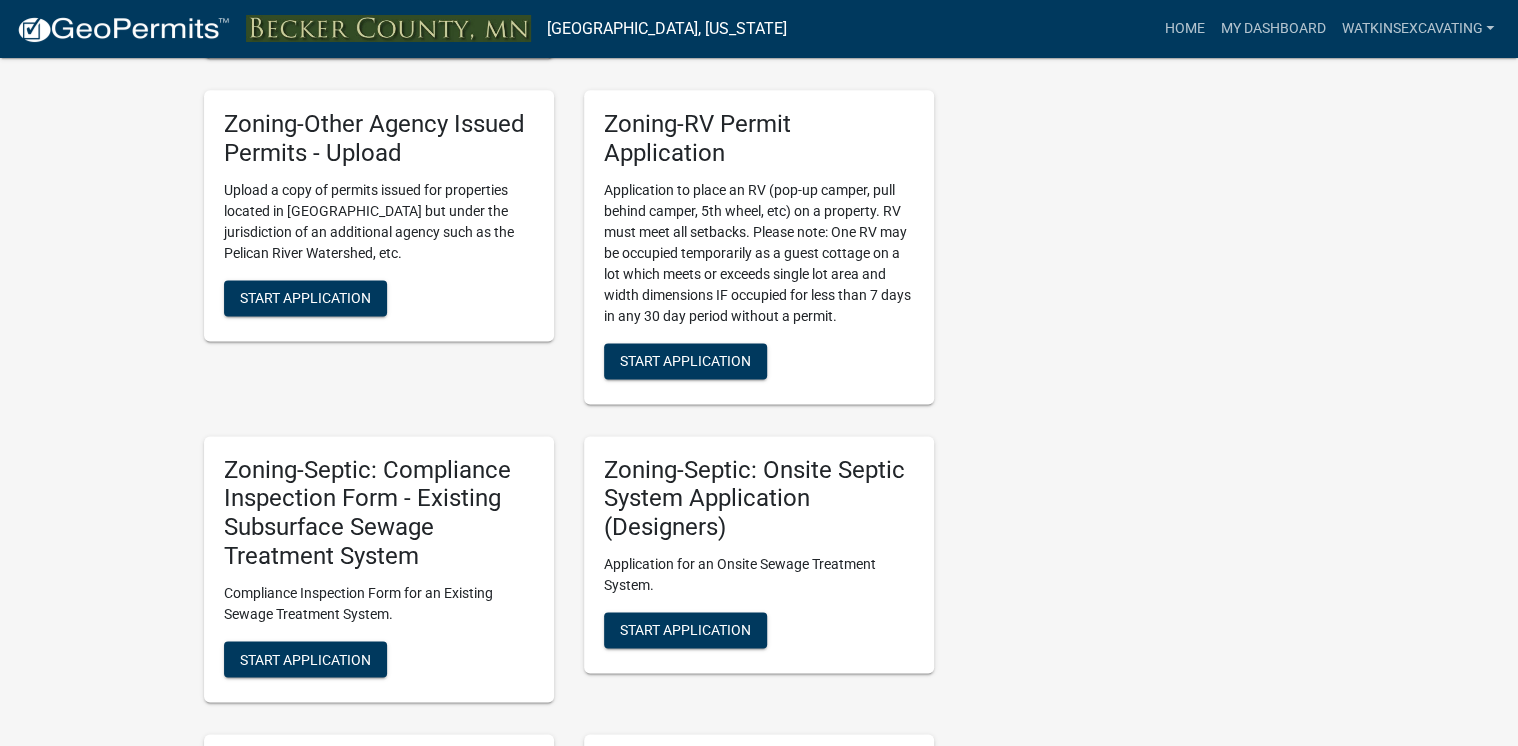 scroll, scrollTop: 1280, scrollLeft: 0, axis: vertical 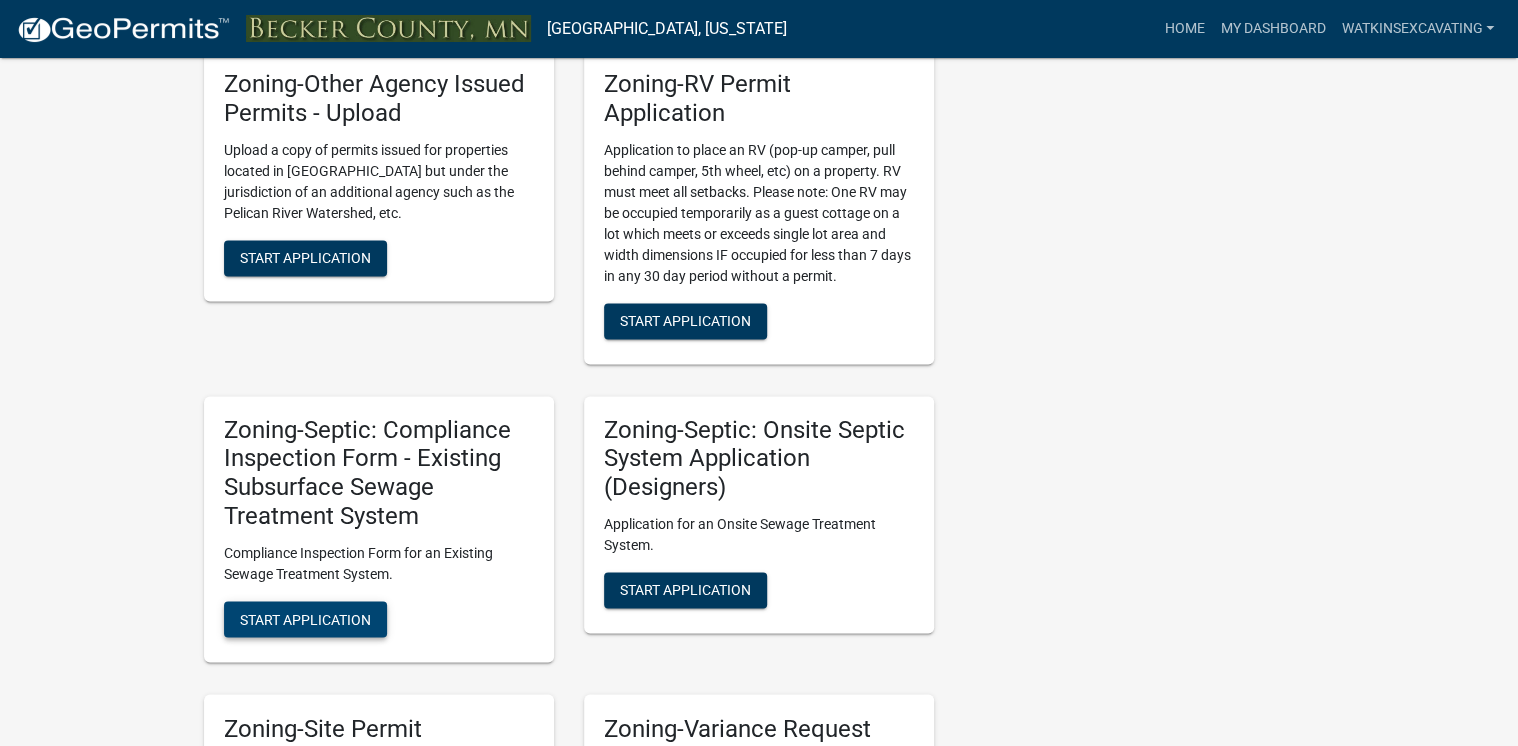 click on "Start Application" 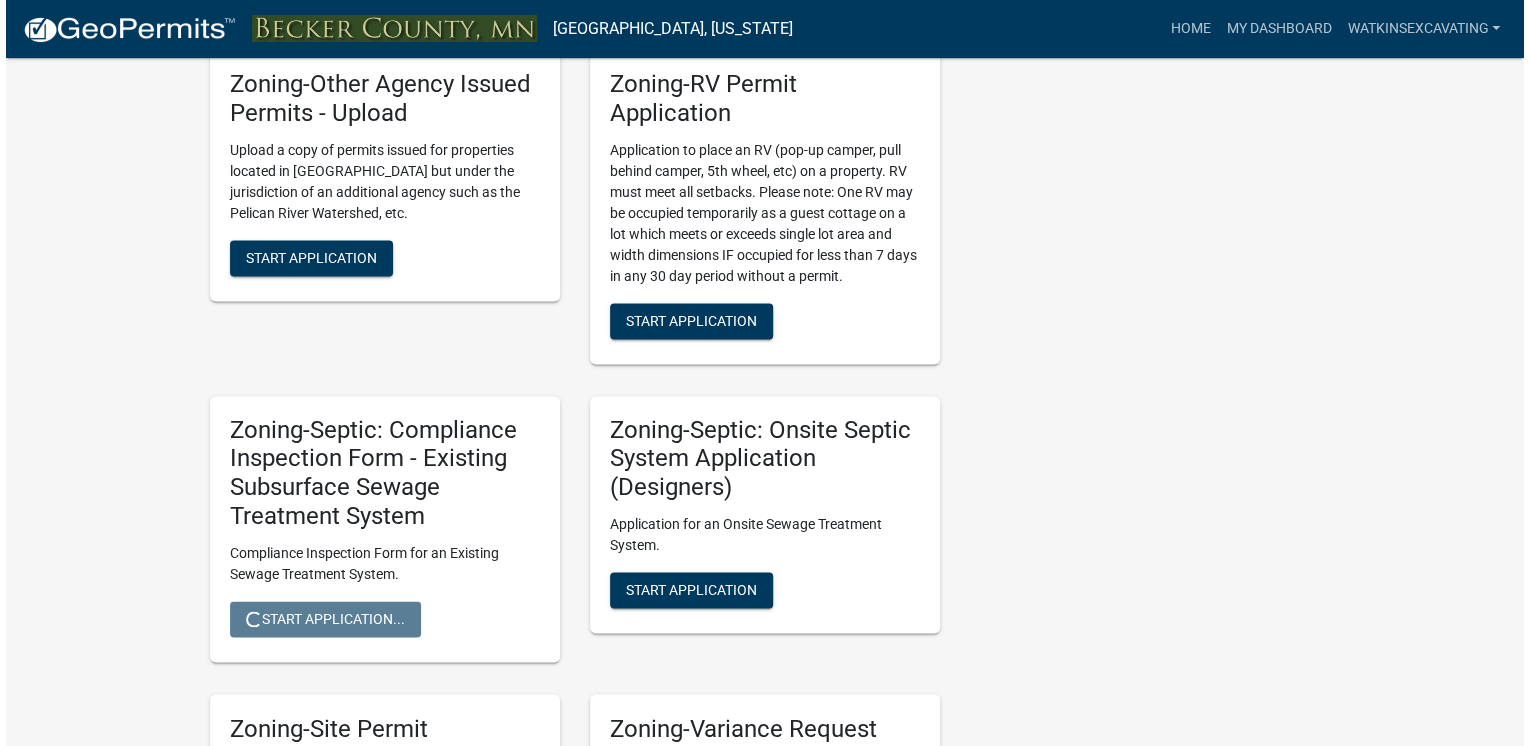 scroll, scrollTop: 0, scrollLeft: 0, axis: both 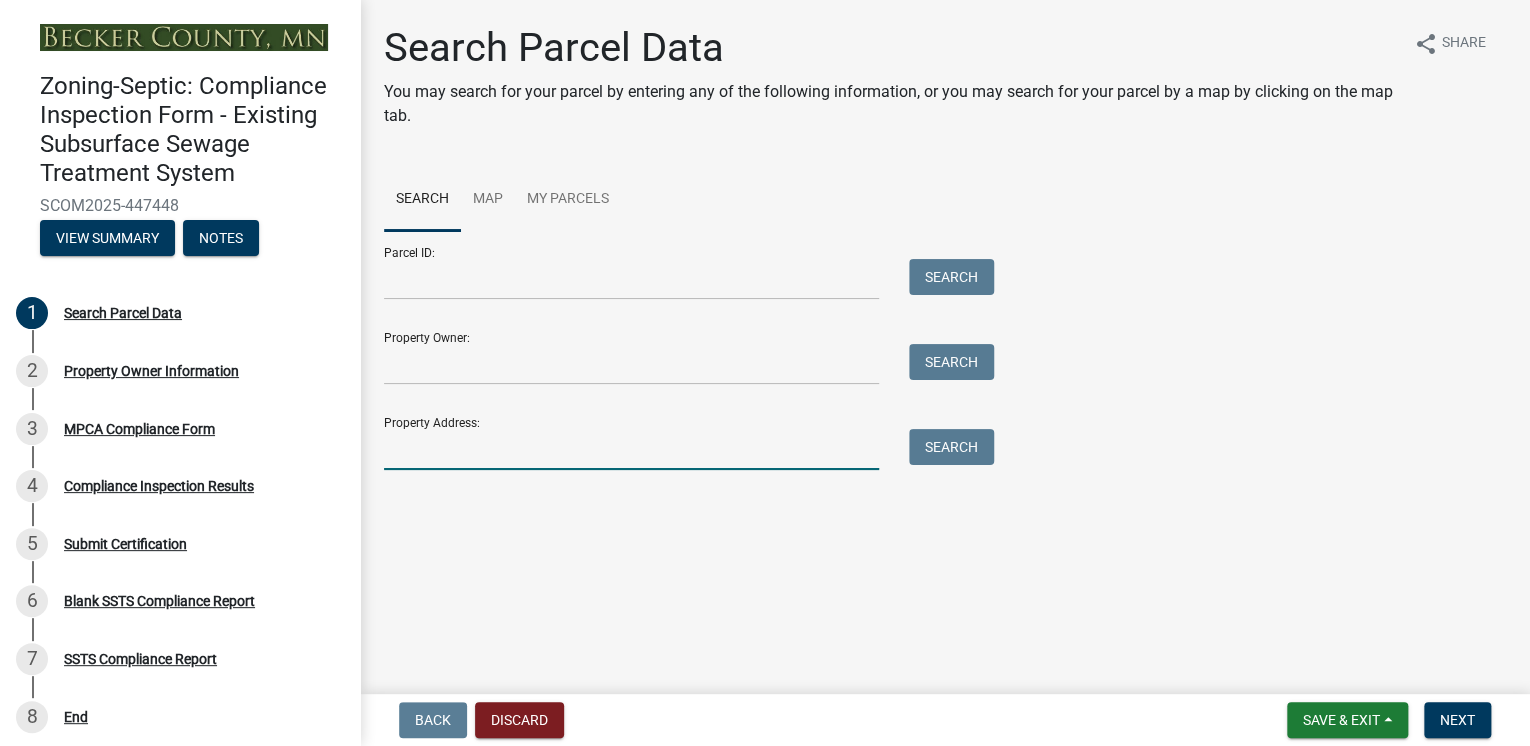 click on "Property Address:" at bounding box center (631, 449) 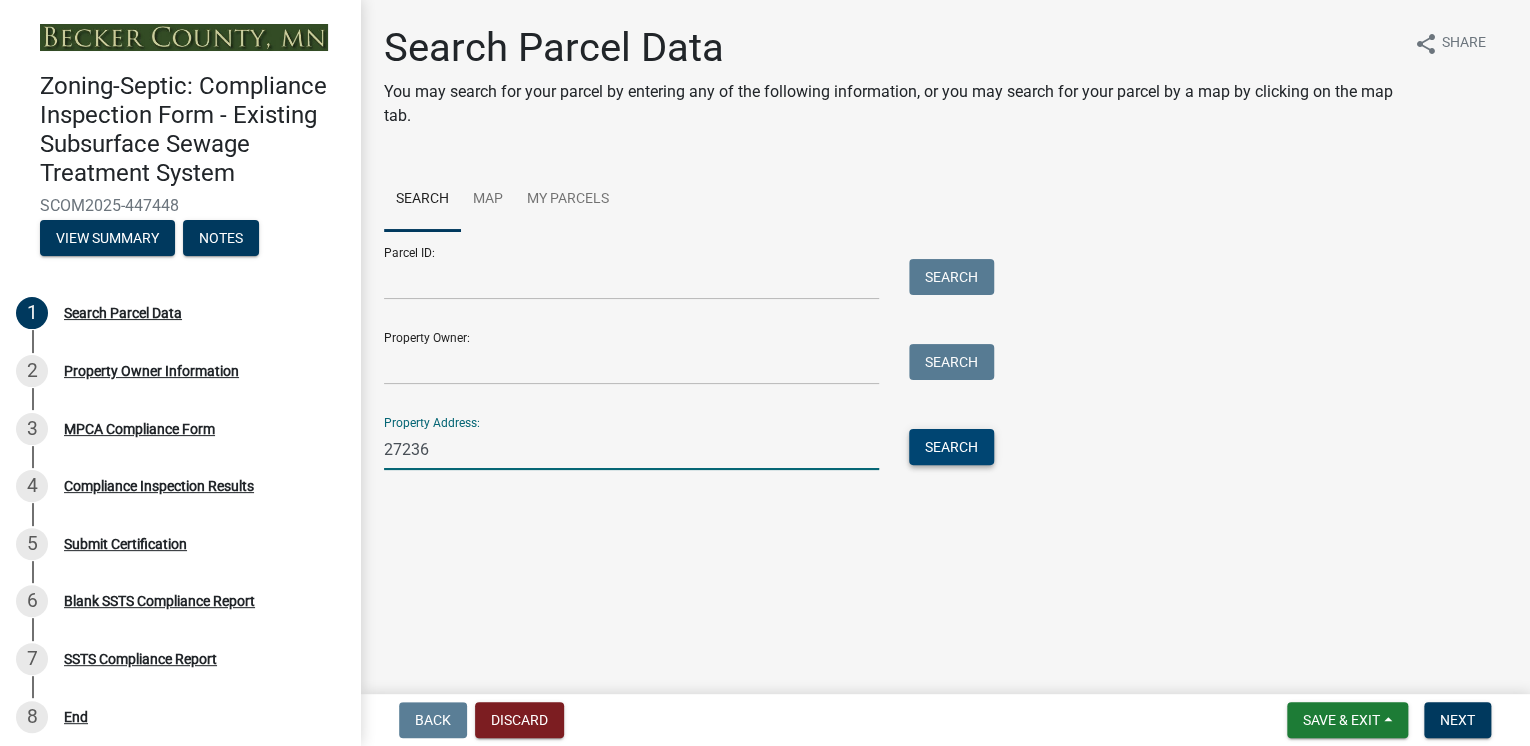type on "27236" 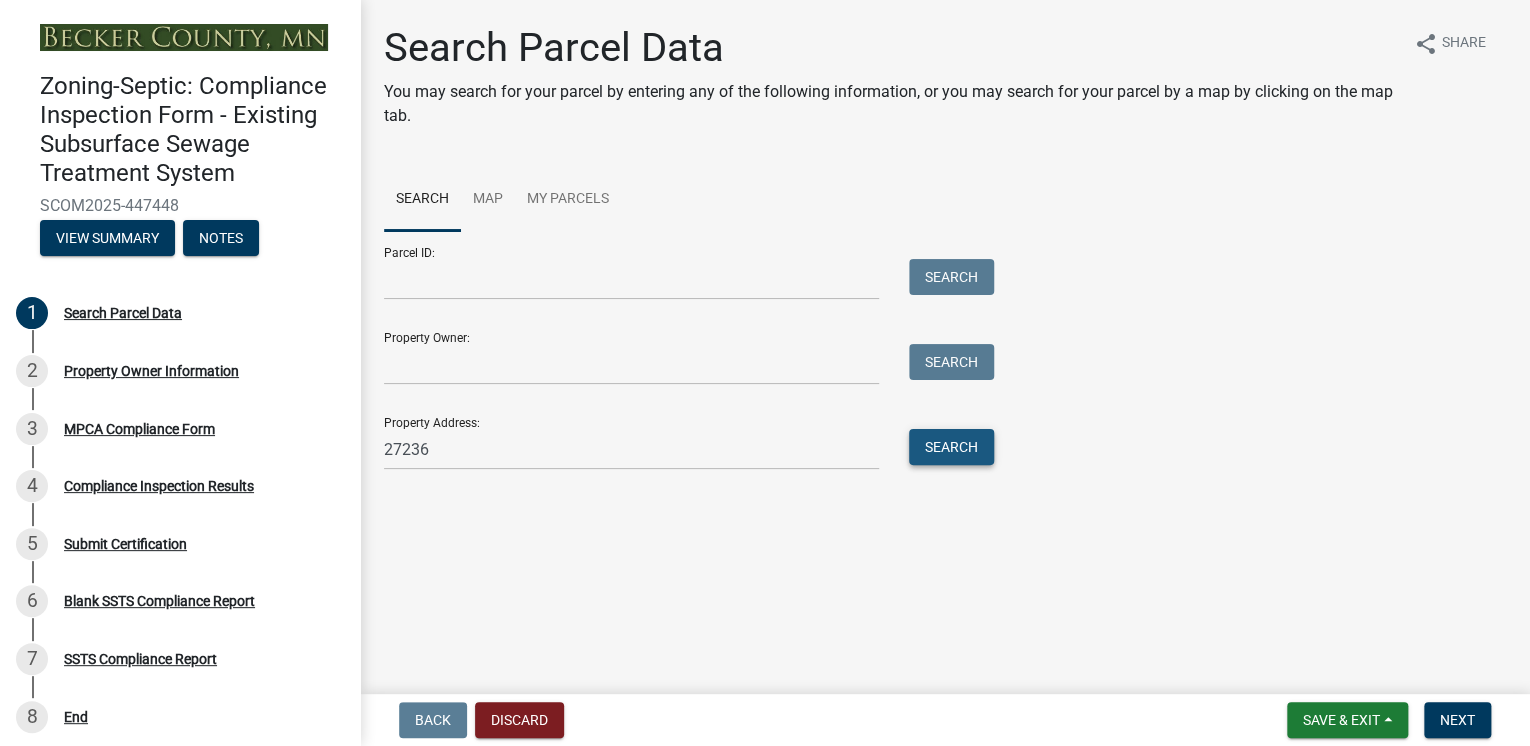 click on "Search" at bounding box center (951, 447) 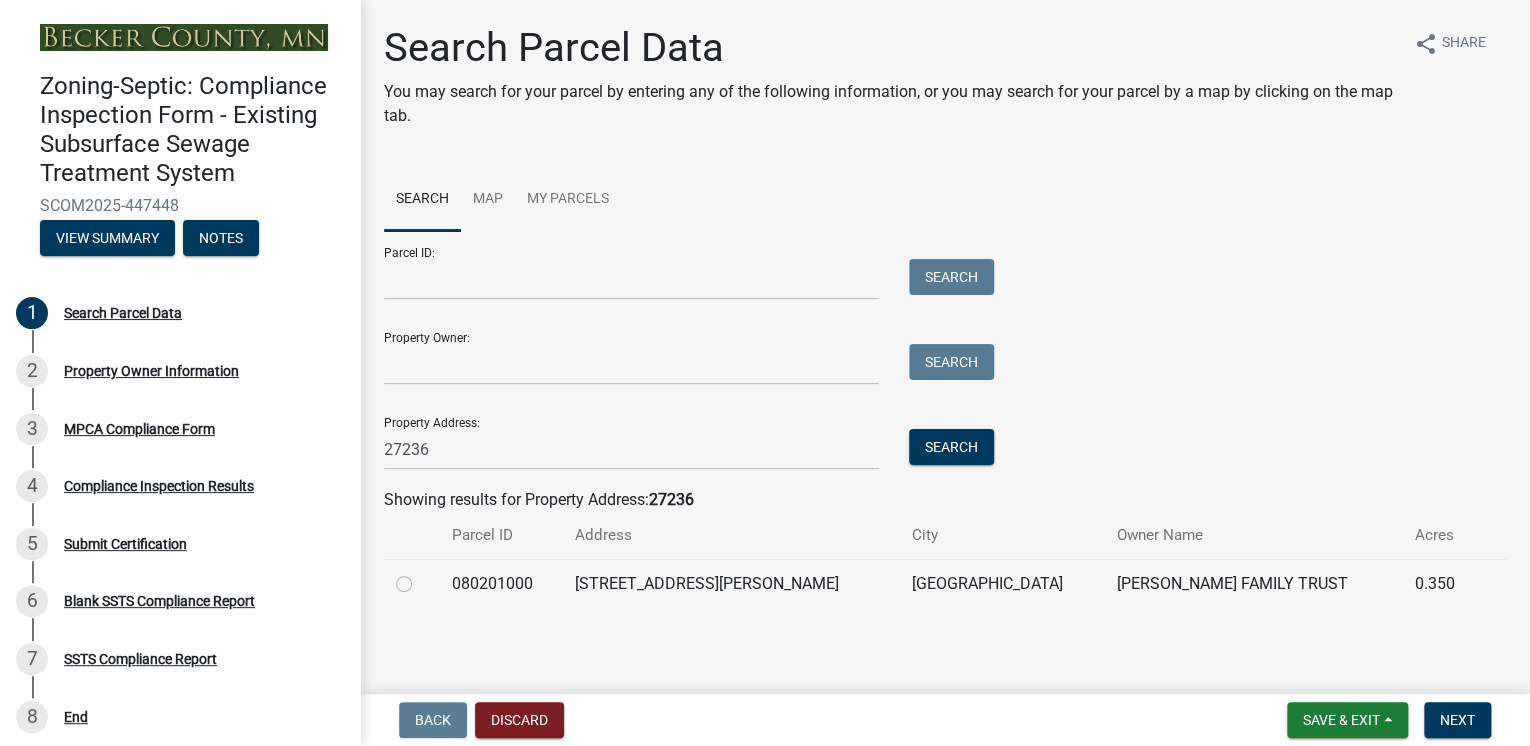 click 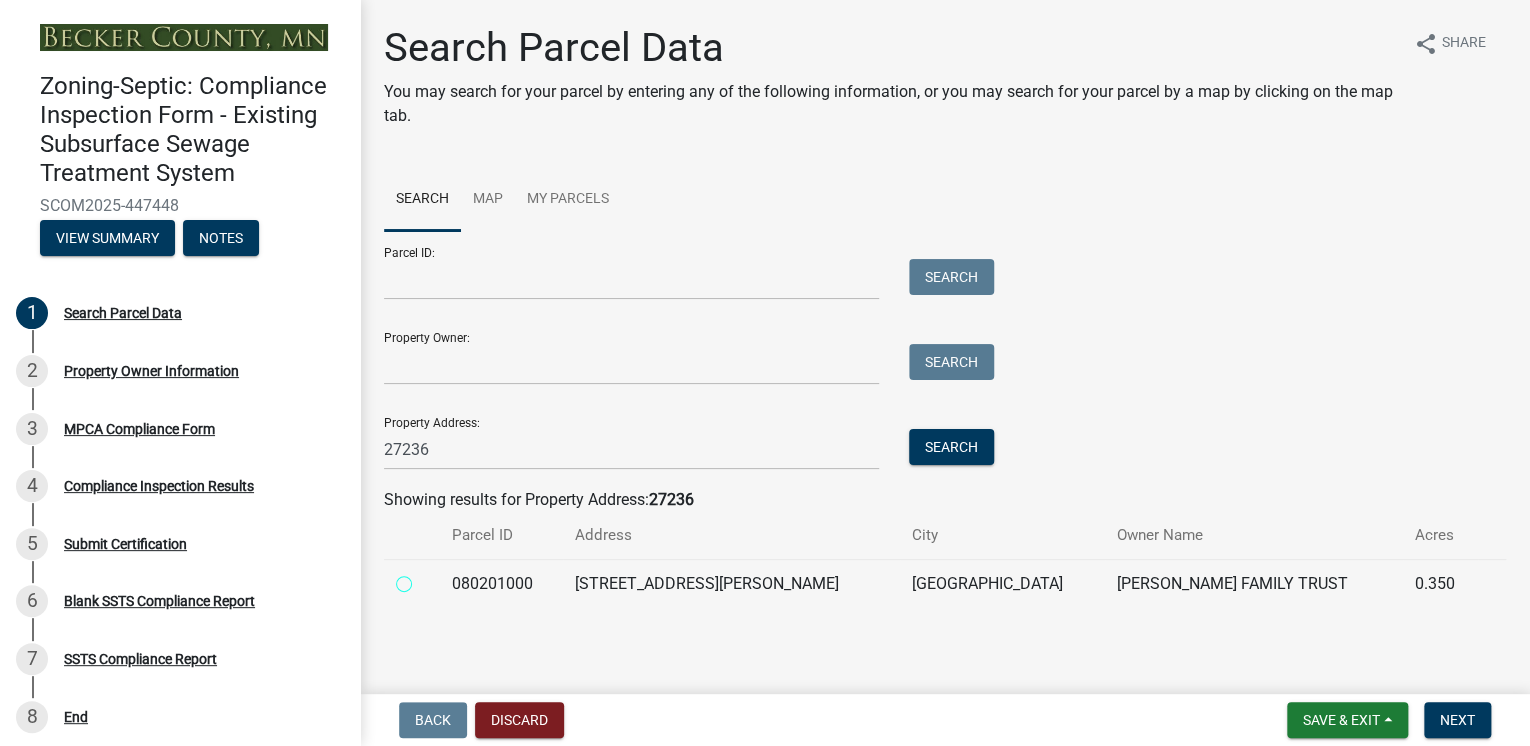 click at bounding box center (426, 578) 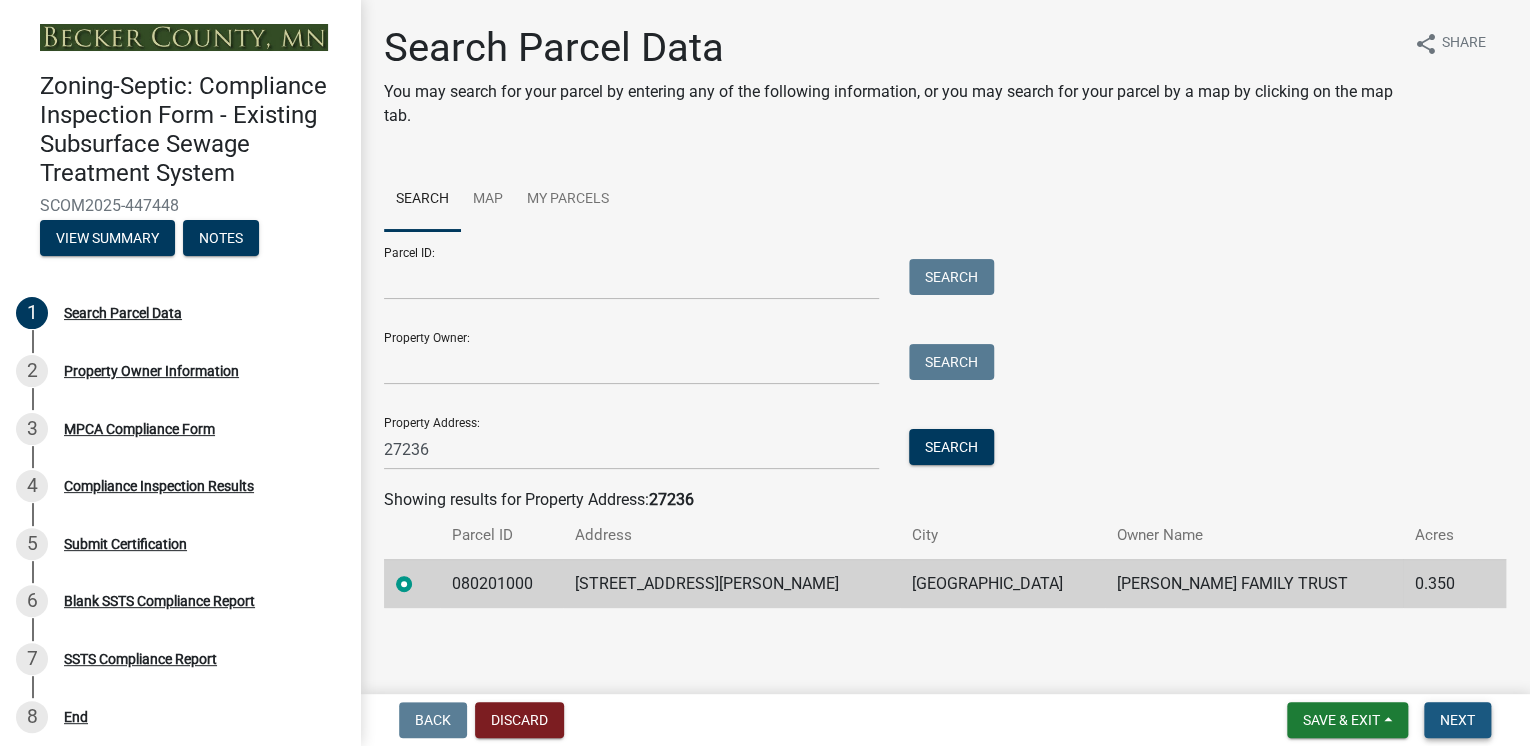 click on "Next" at bounding box center (1457, 720) 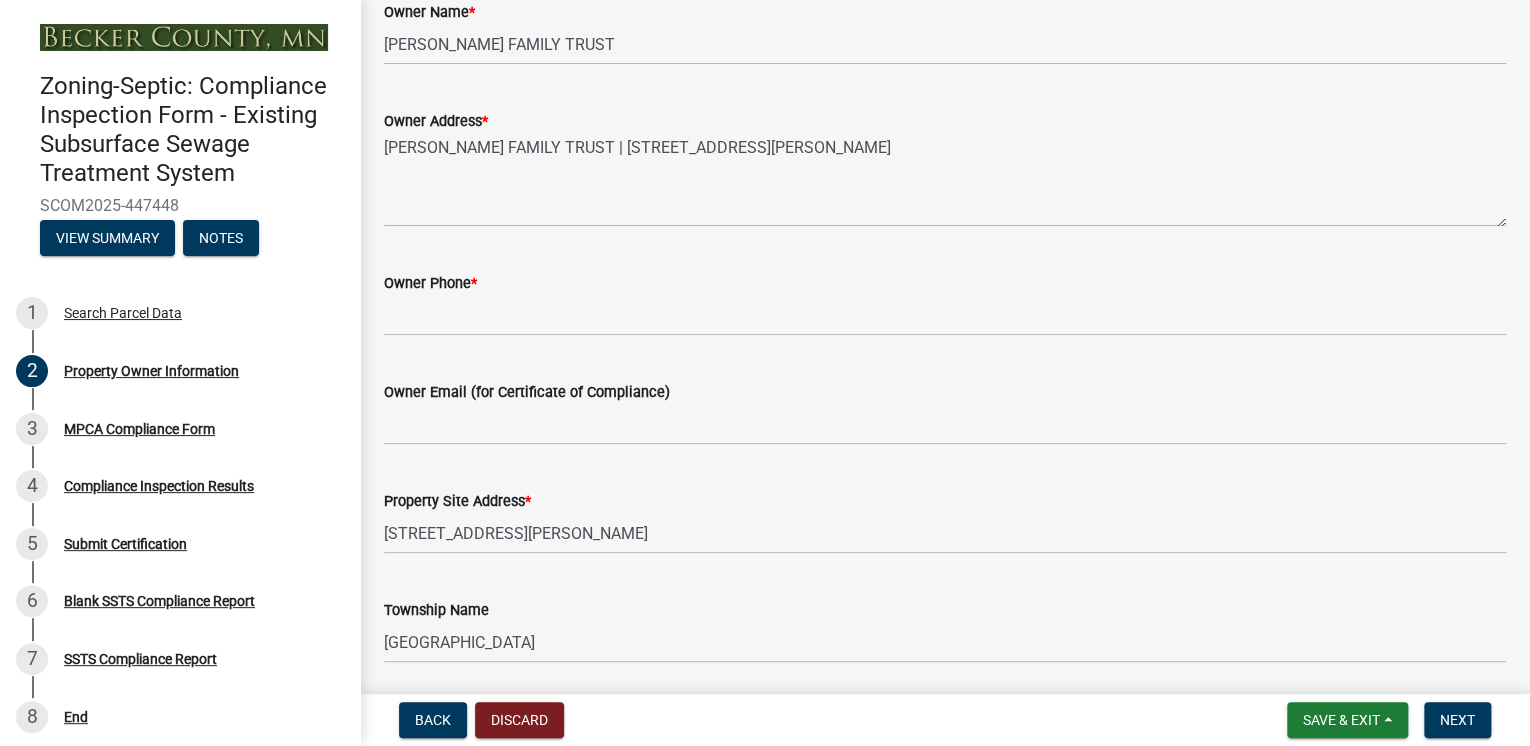 scroll, scrollTop: 469, scrollLeft: 0, axis: vertical 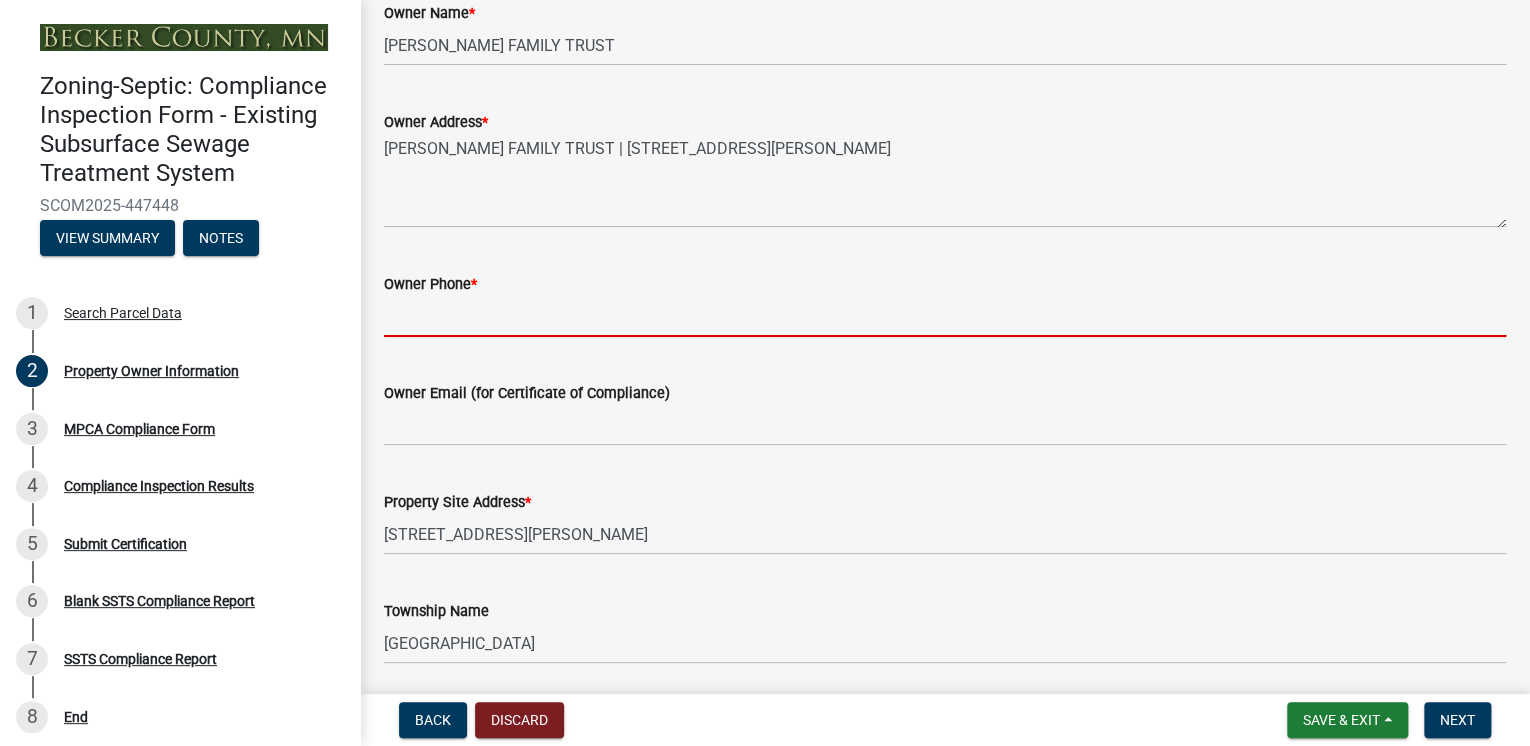 click on "Owner Phone  *" at bounding box center (945, 316) 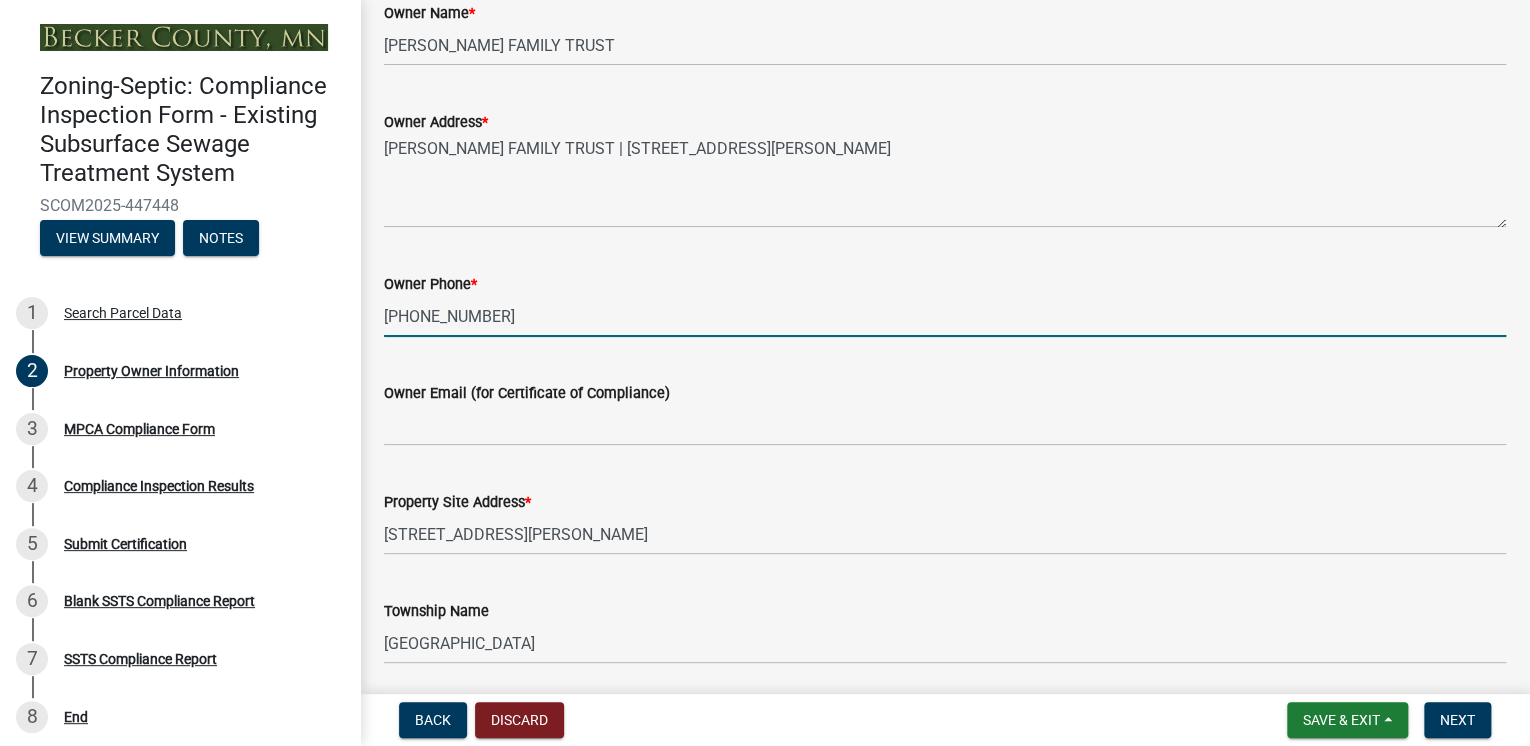 type on "[PHONE_NUMBER]" 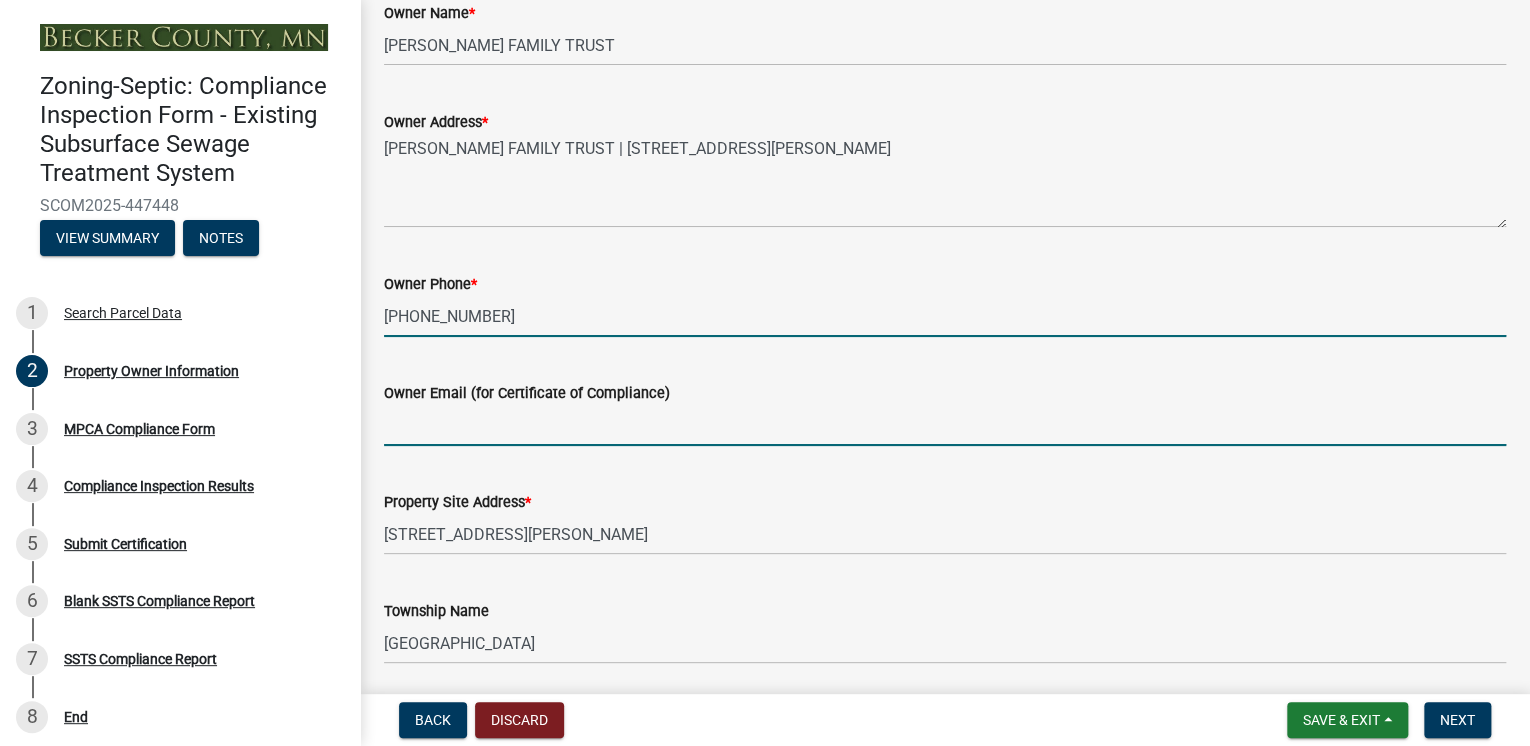 click on "Owner Email (for Certificate of Compliance)" at bounding box center (945, 425) 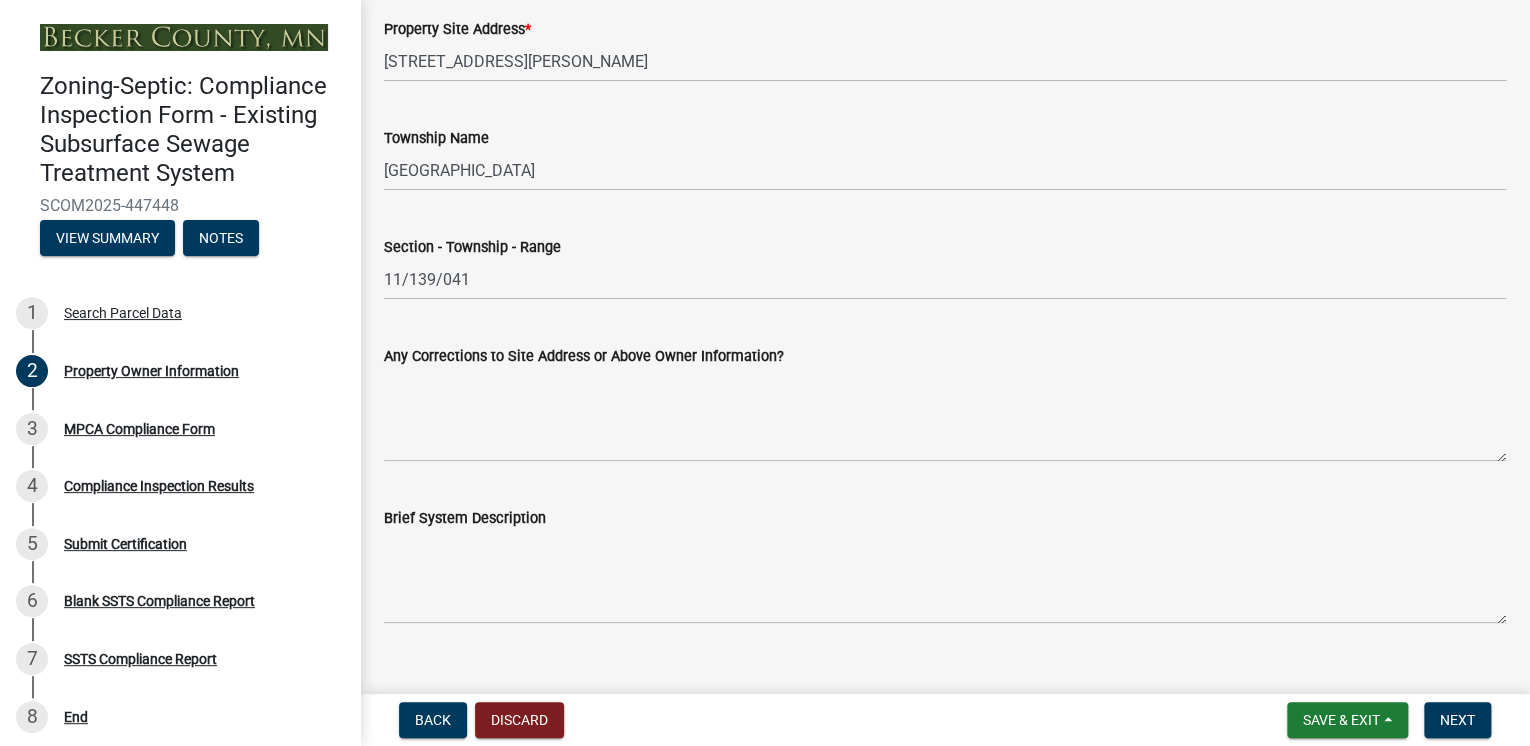 scroll, scrollTop: 949, scrollLeft: 0, axis: vertical 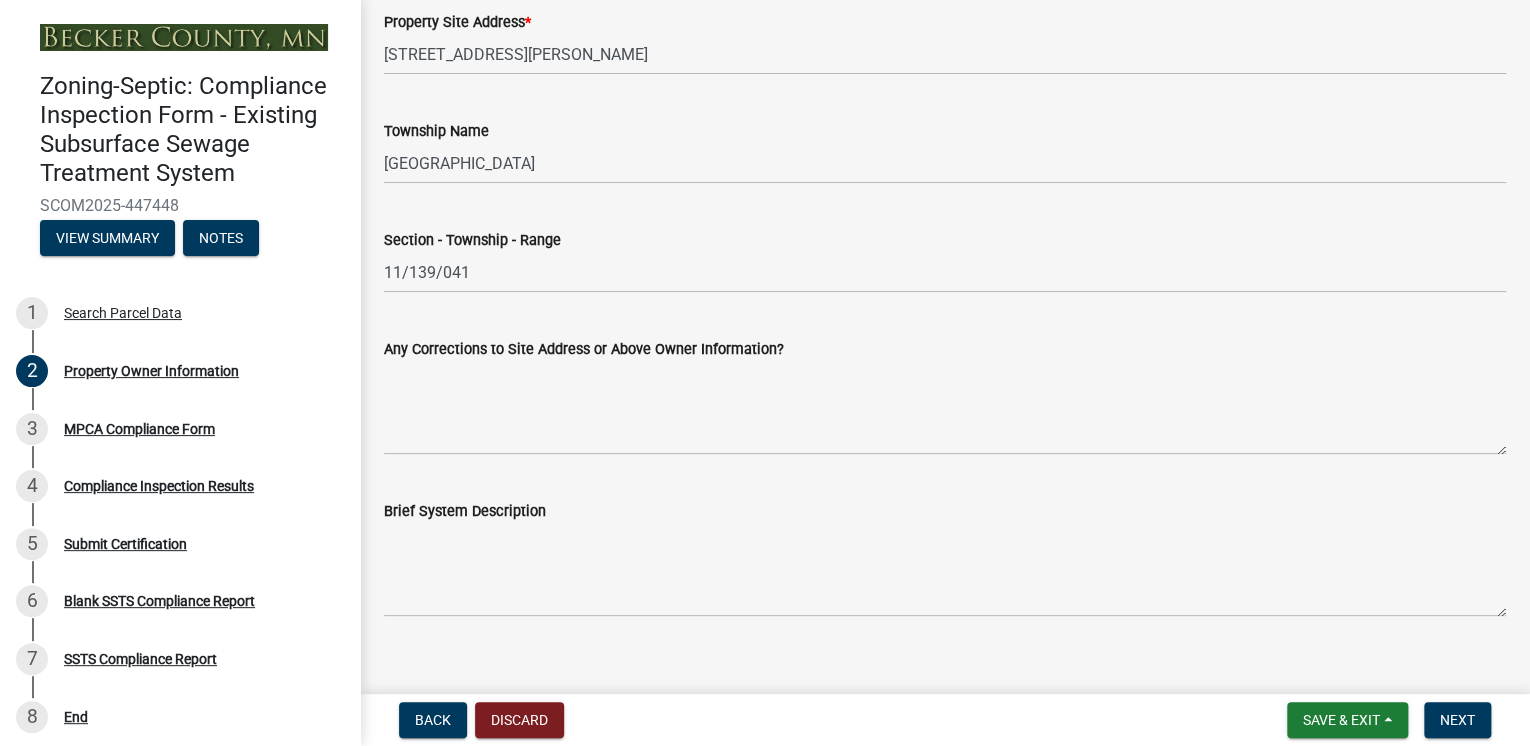 type on "[EMAIL_ADDRESS][PERSON_NAME][DOMAIN_NAME]" 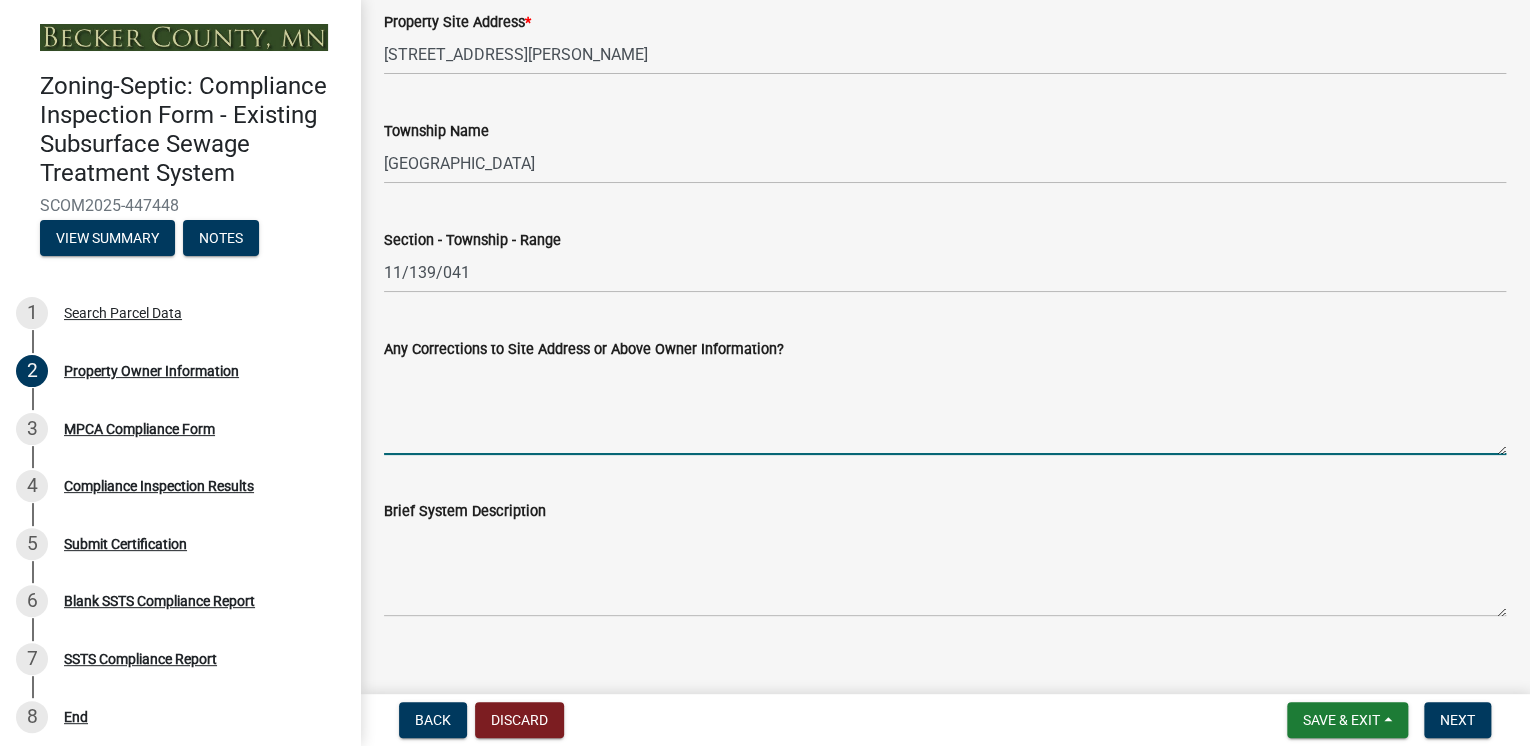 click on "Any Corrections to Site Address or Above Owner Information?" at bounding box center (945, 408) 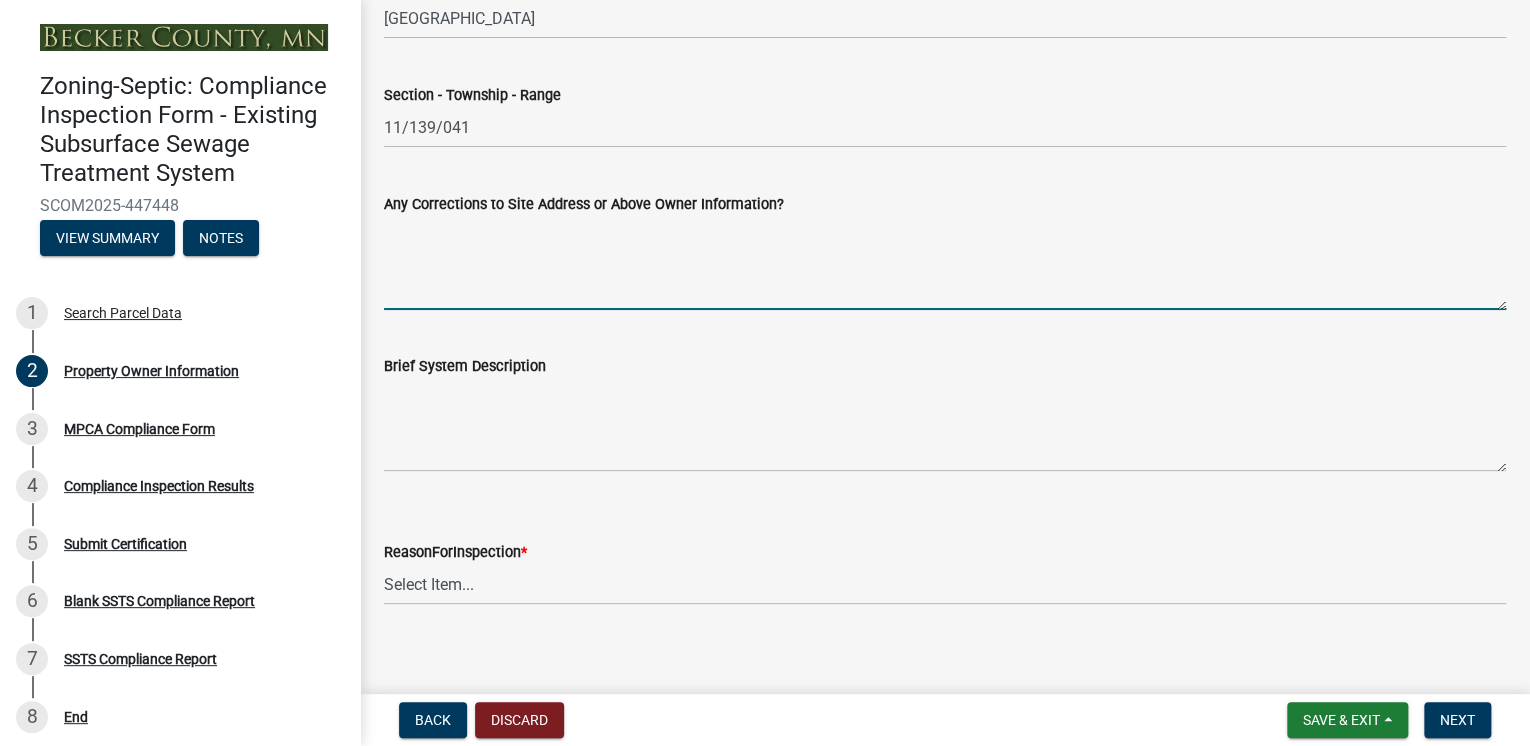 scroll, scrollTop: 1109, scrollLeft: 0, axis: vertical 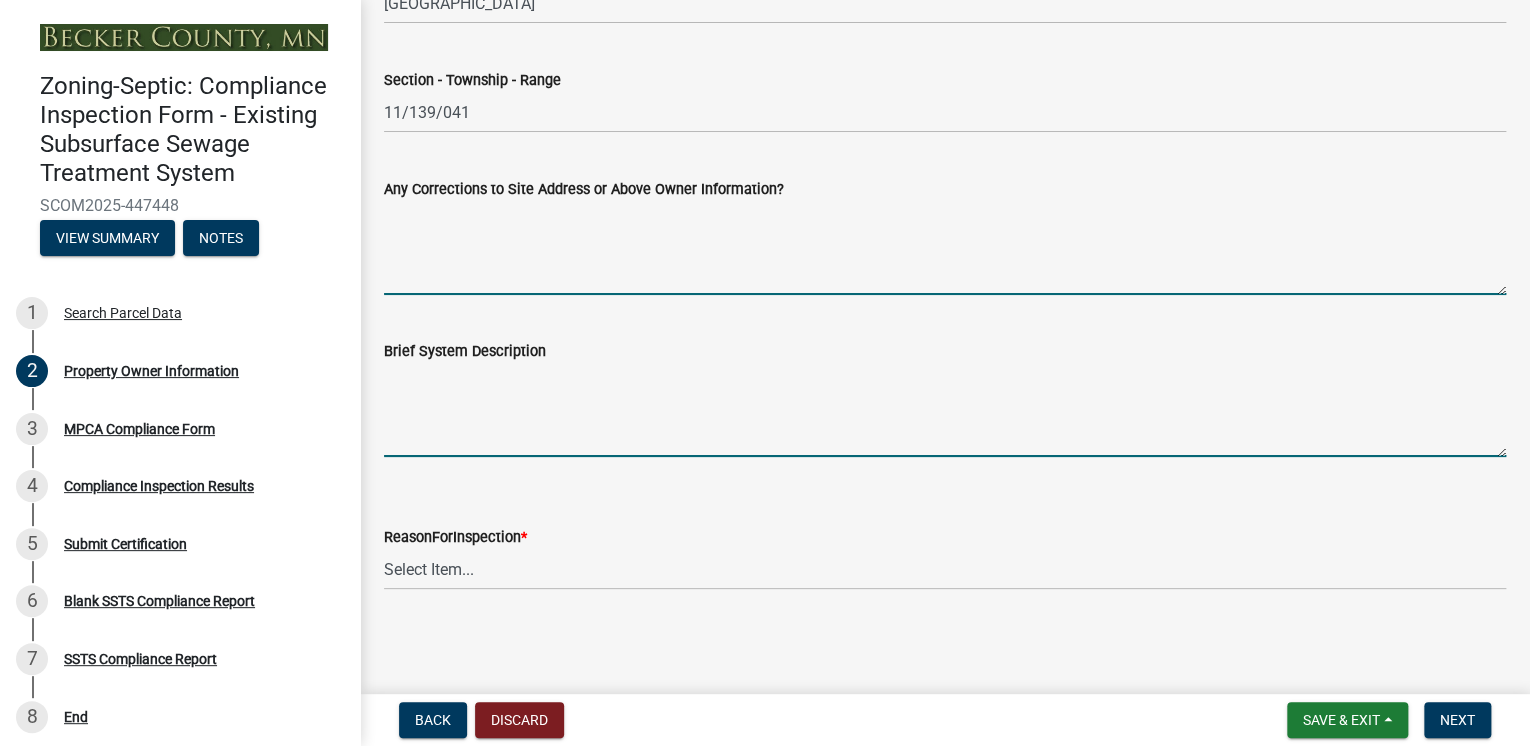 click on "Brief System Description" at bounding box center [945, 410] 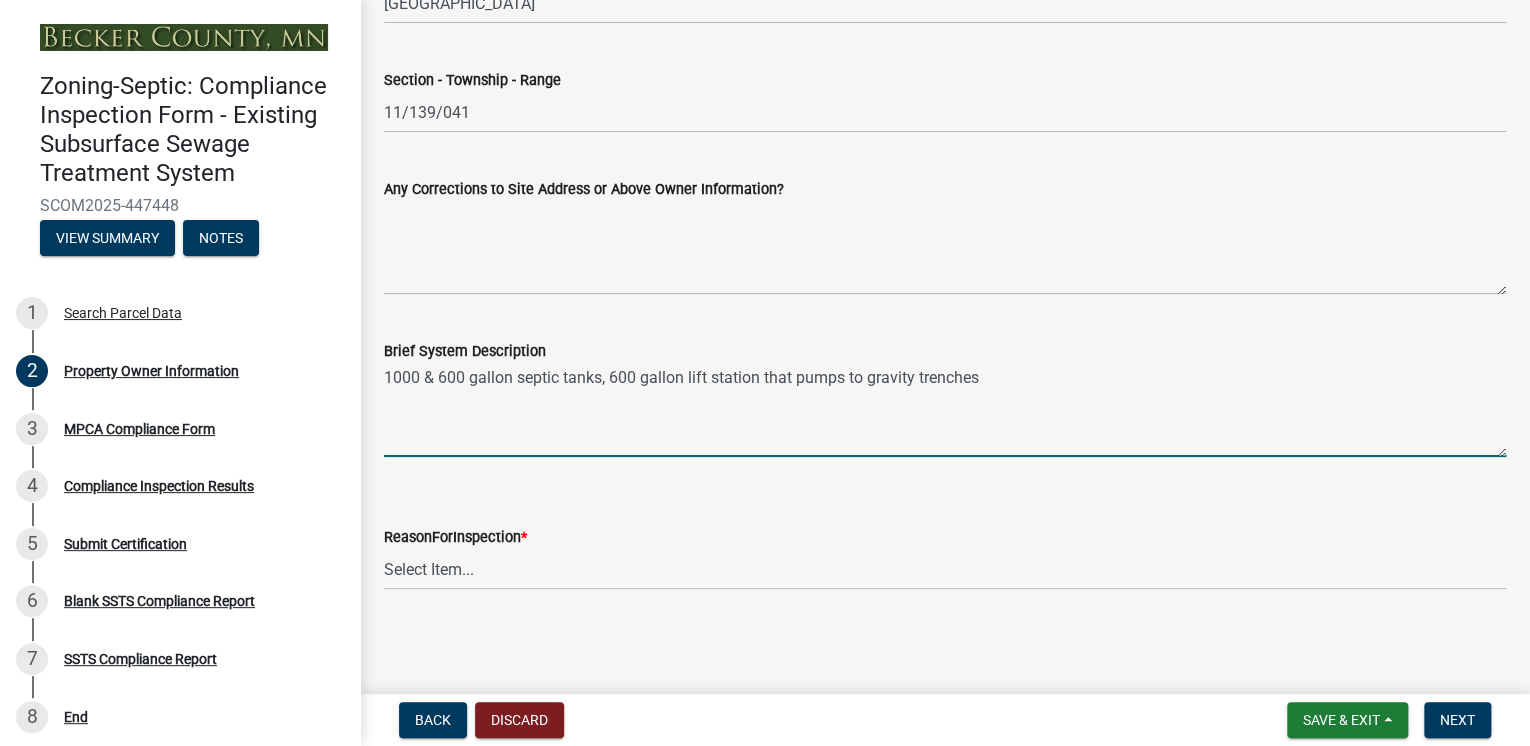 type on "1000 & 600 gallon septic tanks, 600 gallon lift station that pumps to gravity trenches" 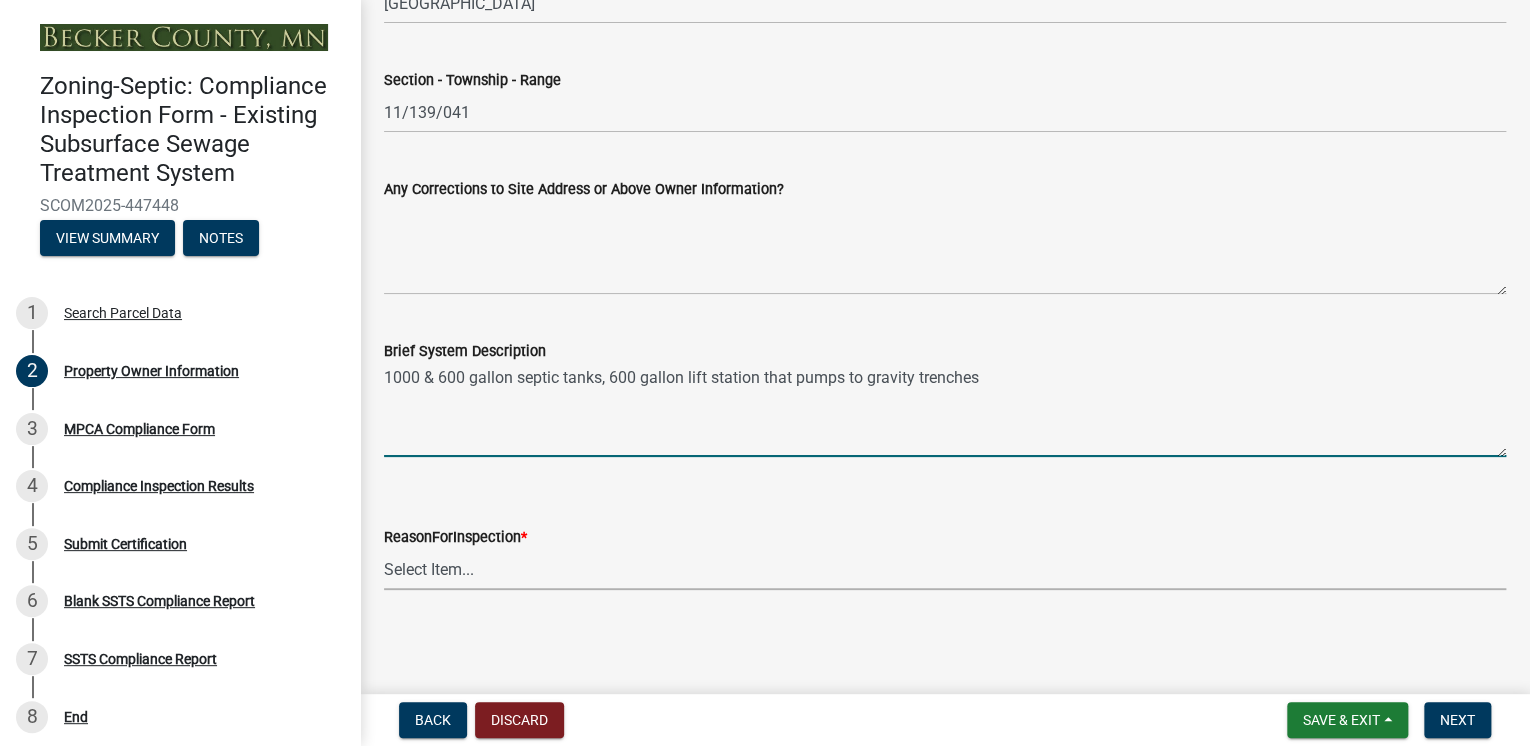 click on "Select Item...   Property Sale   Lake Study   Required for Permit   Other" at bounding box center [945, 569] 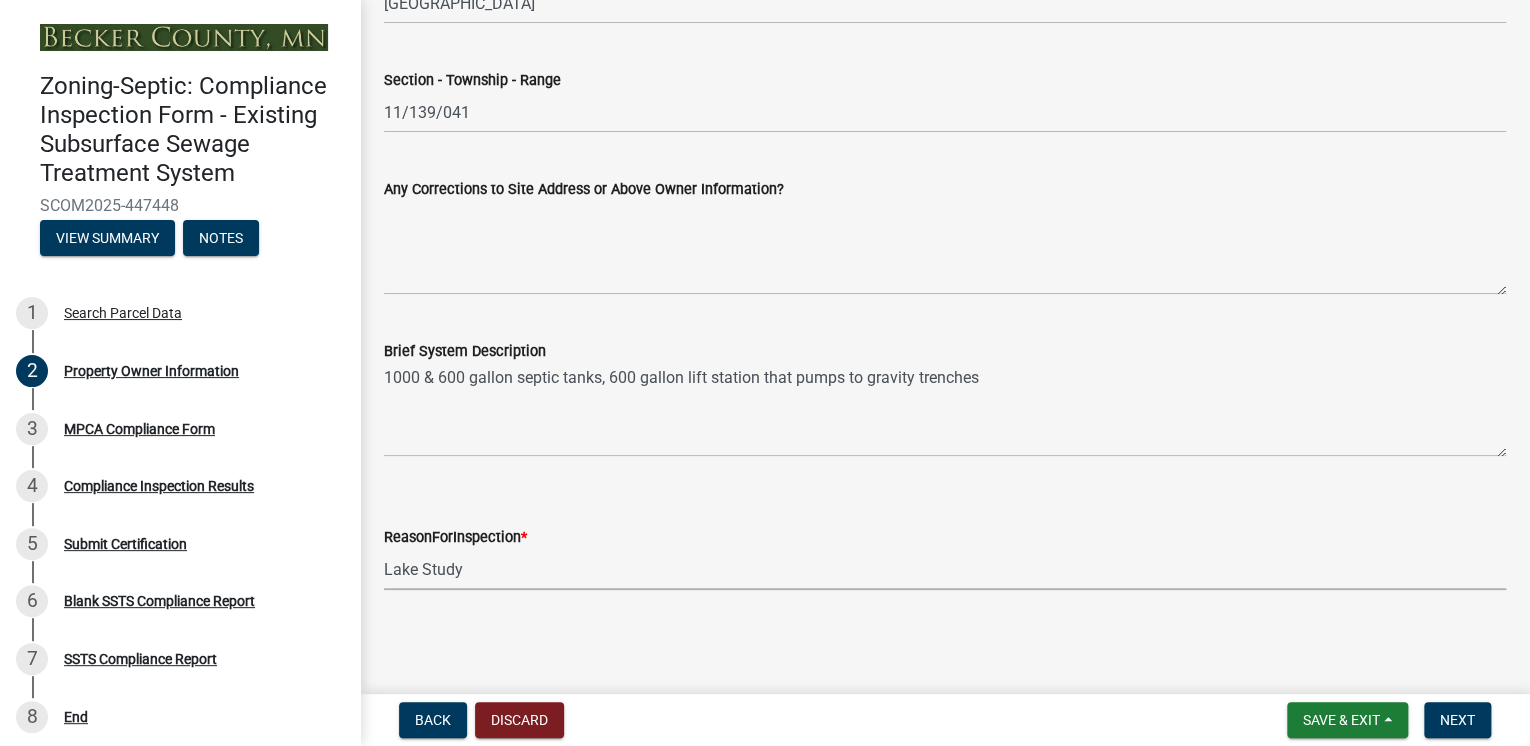 click on "Select Item...   Property Sale   Lake Study   Required for Permit   Other" at bounding box center (945, 569) 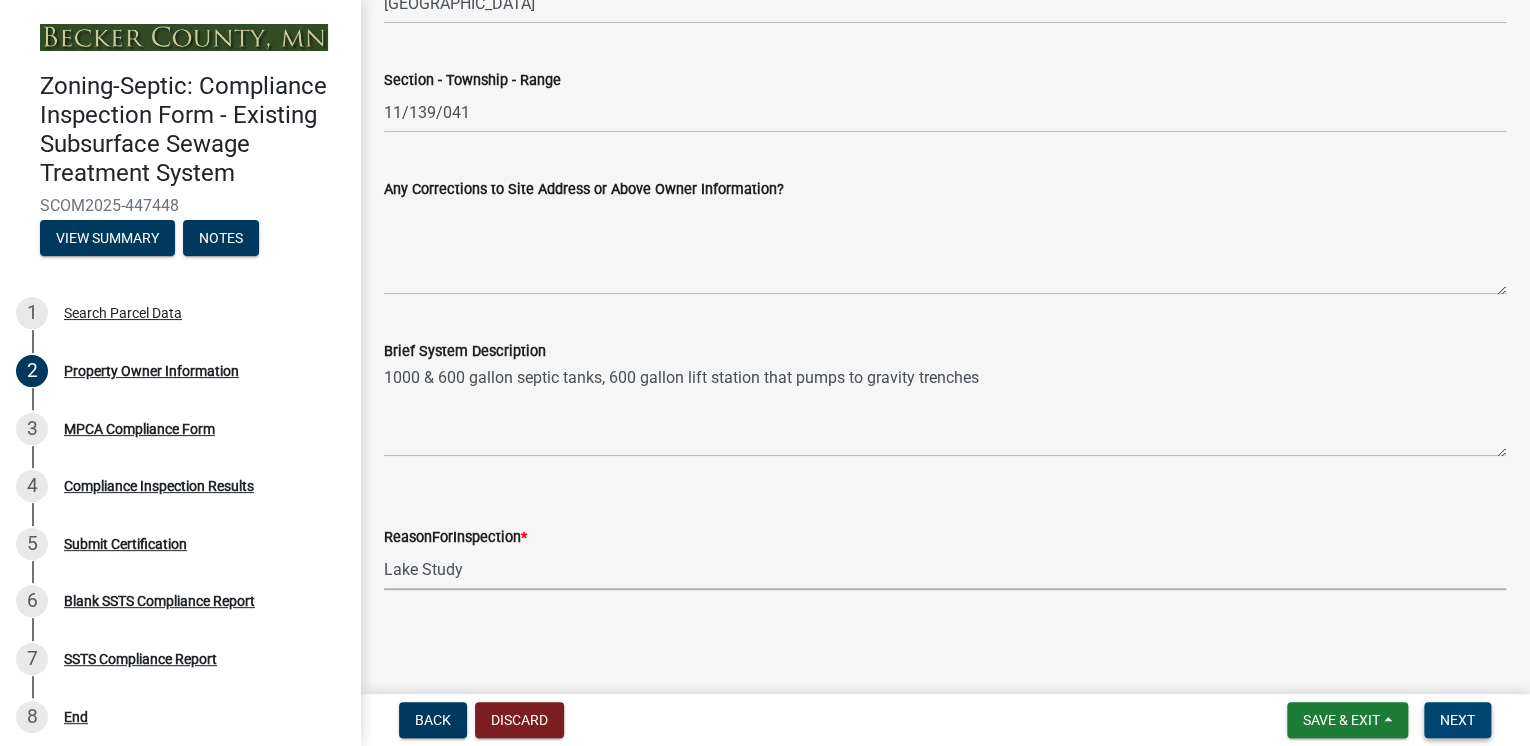 click on "Next" at bounding box center (1457, 720) 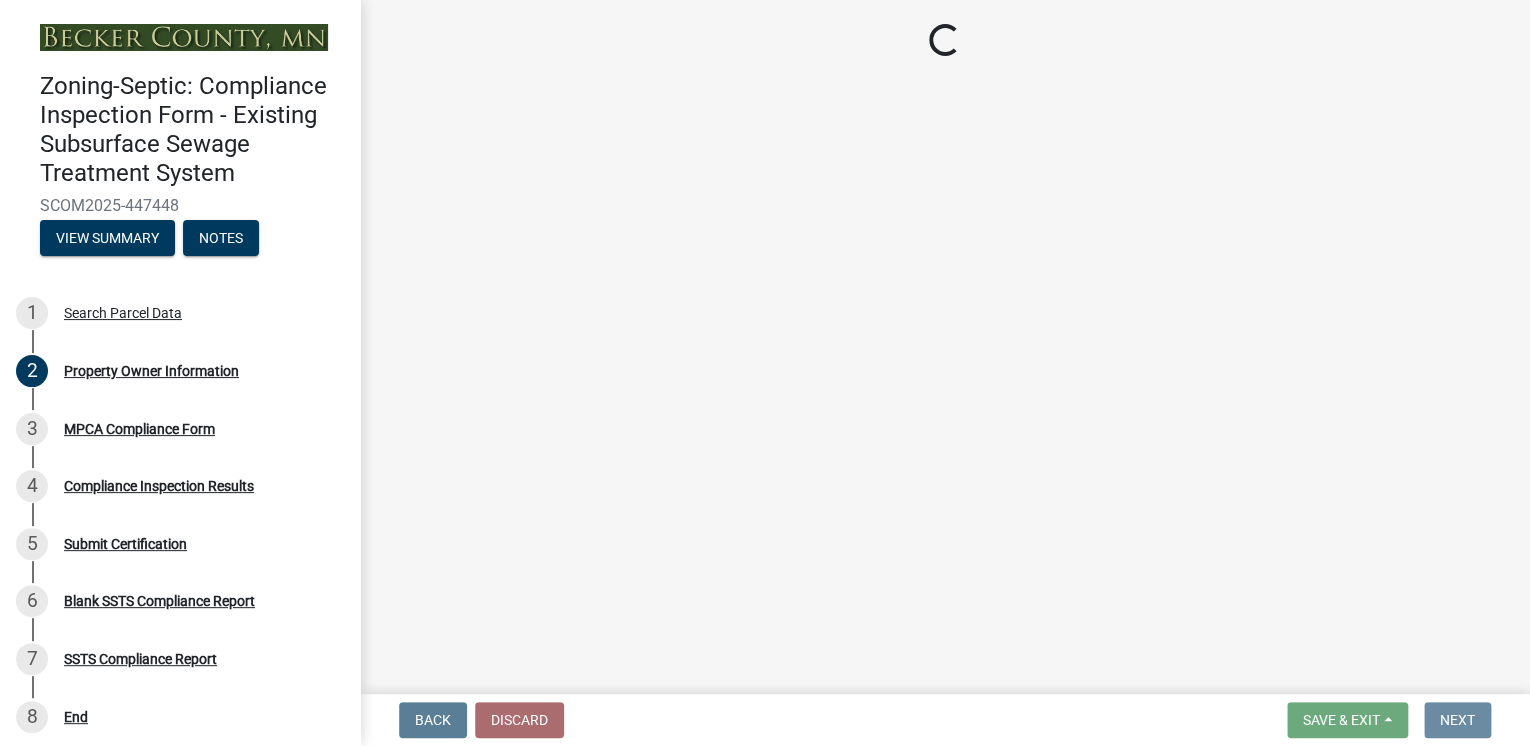 scroll, scrollTop: 0, scrollLeft: 0, axis: both 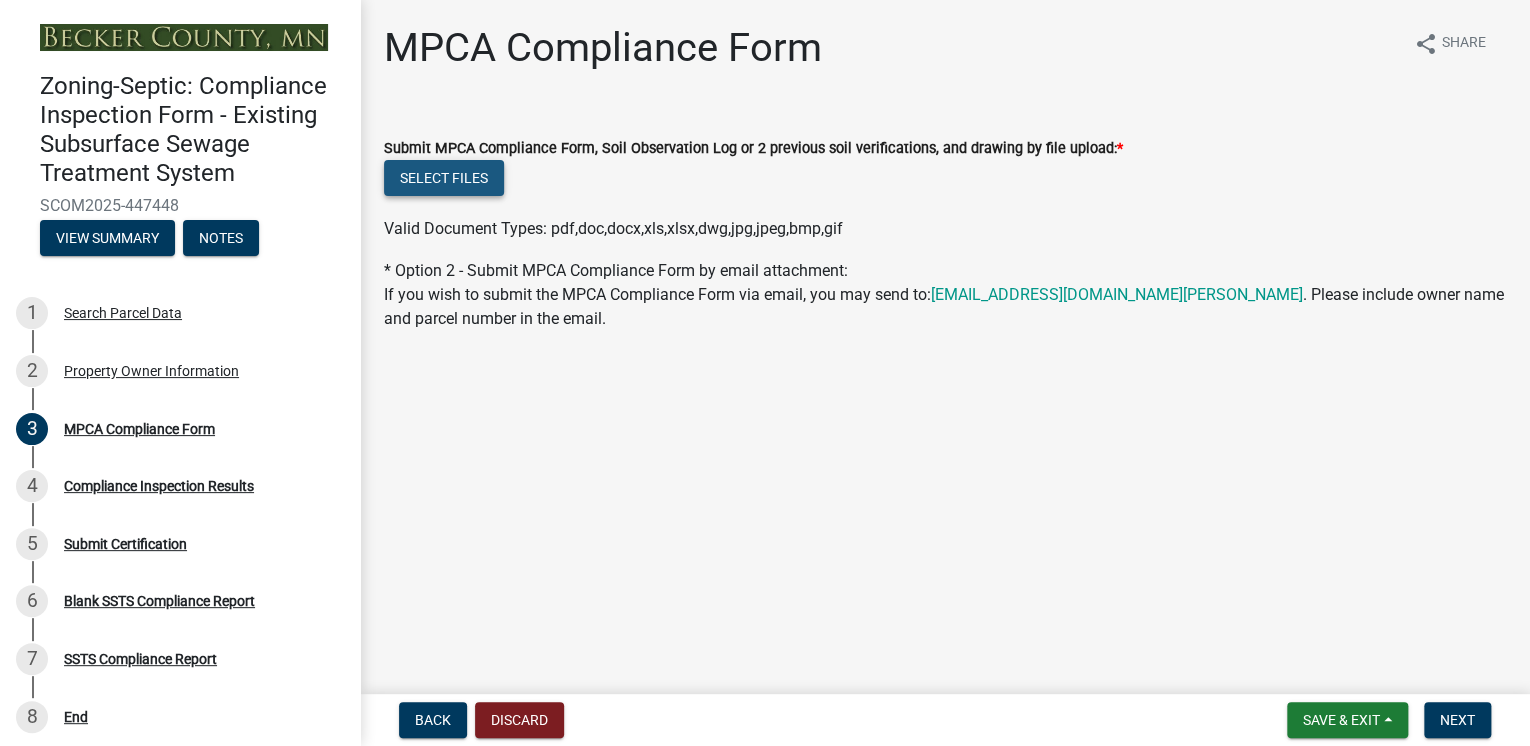 click on "Select files" 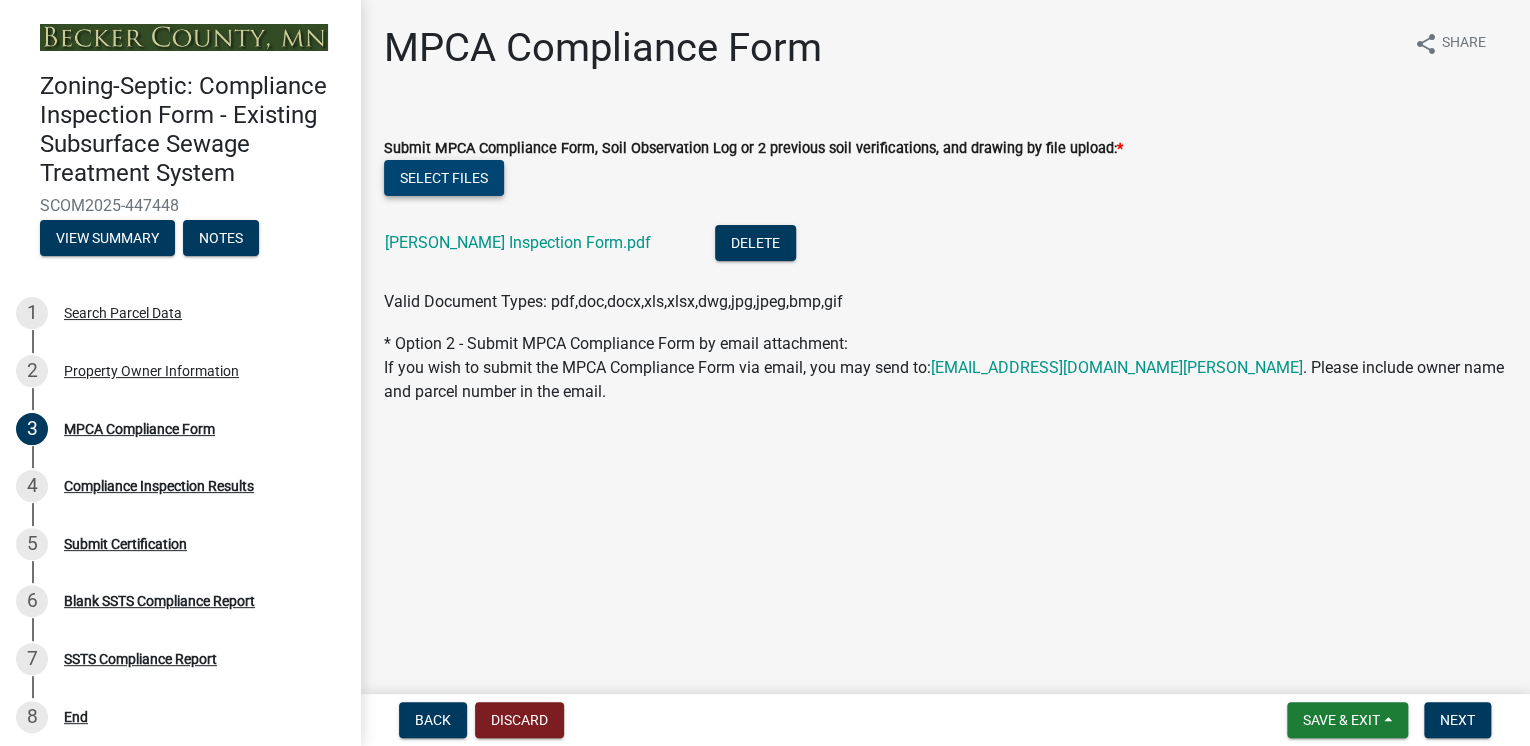 click on "Select files" 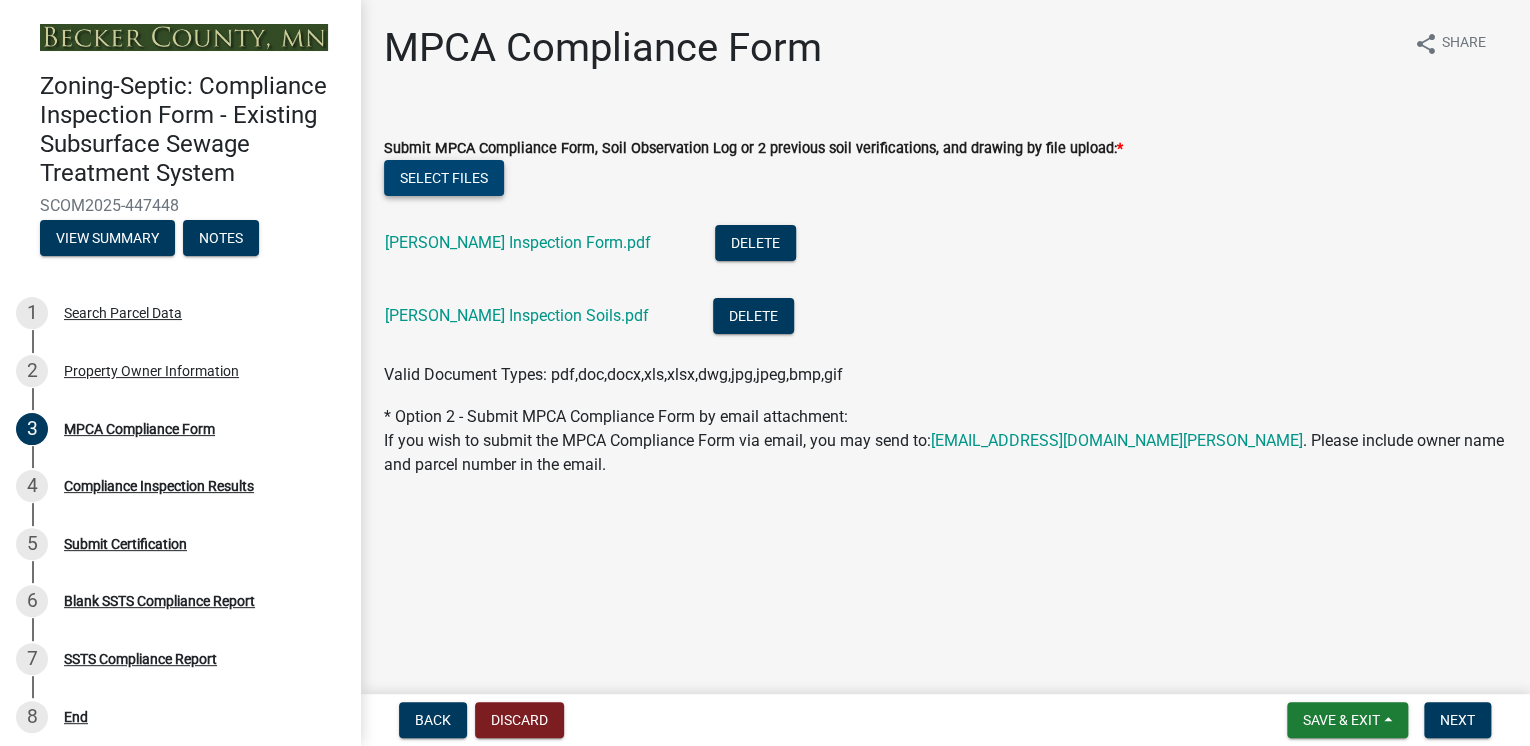 click on "Select files" 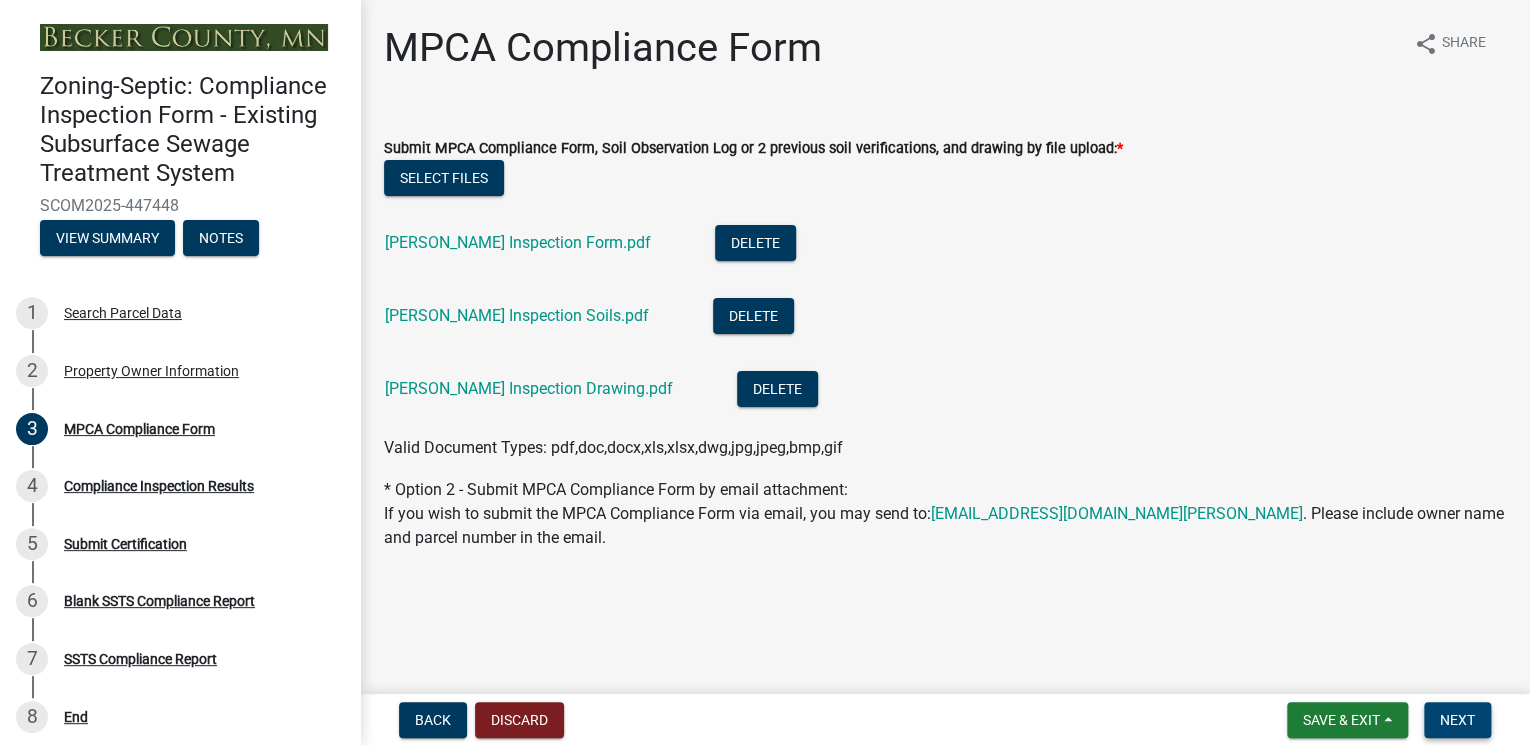 click on "Next" at bounding box center [1457, 720] 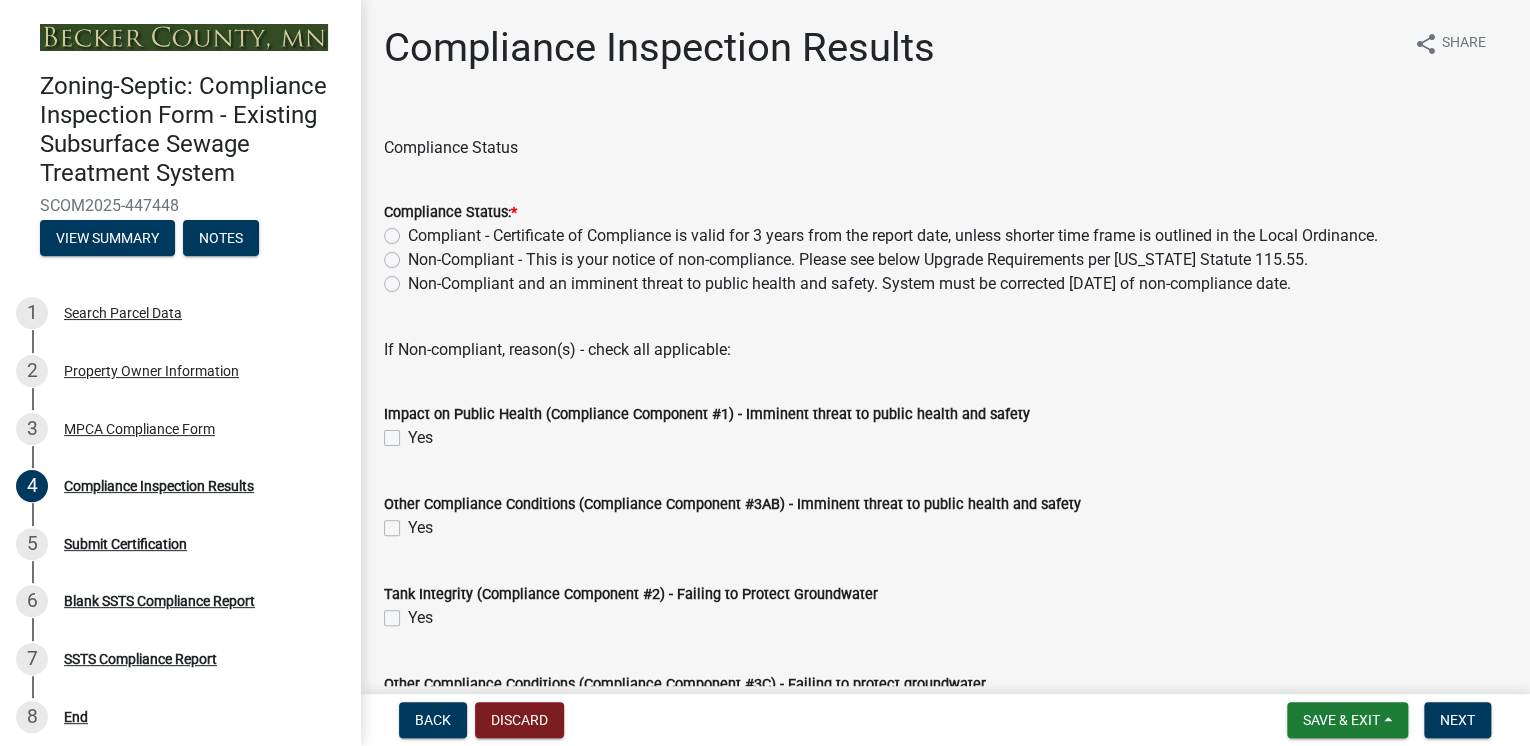 click on "Compliant - Certificate of Compliance is valid for 3 years from the report date, unless shorter time frame is outlined in the Local Ordinance." 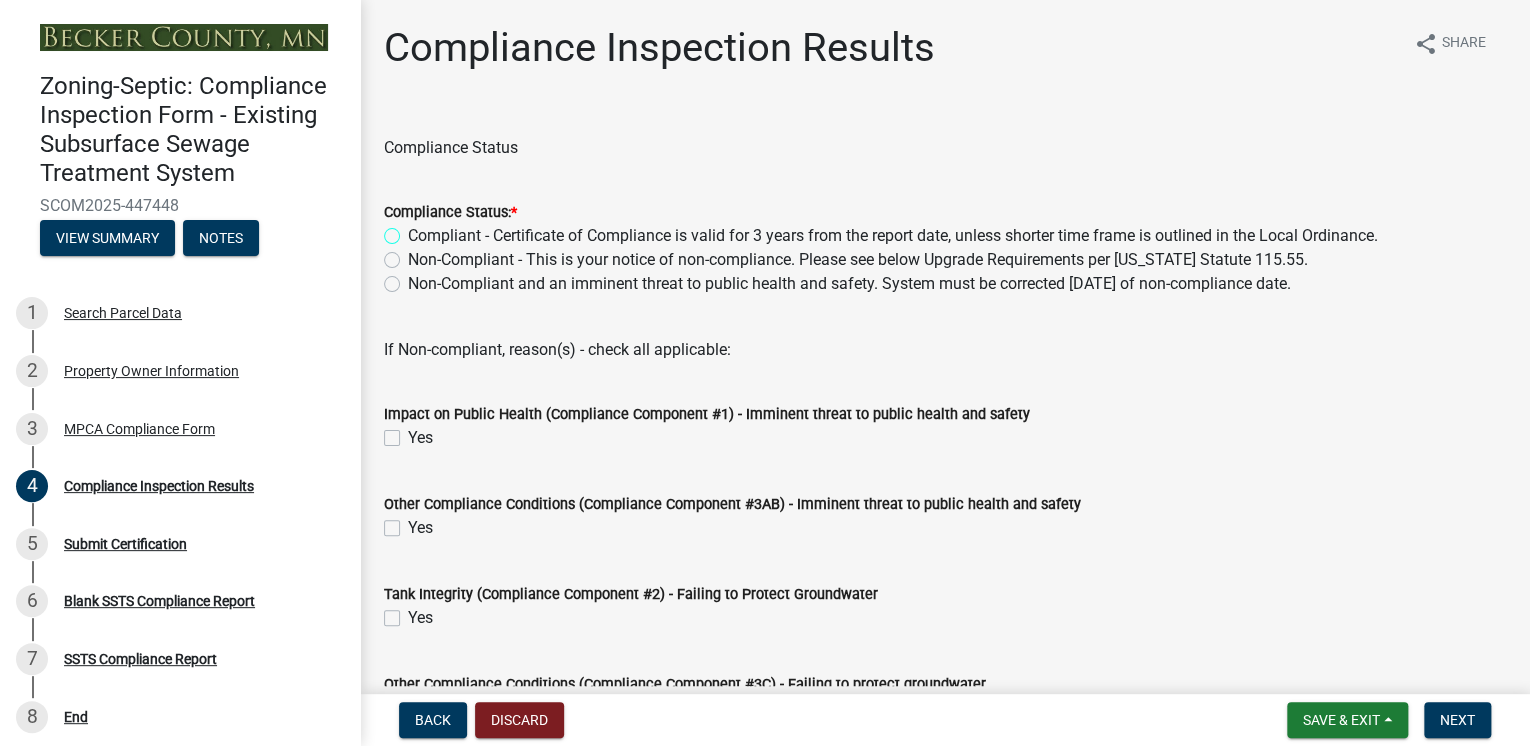 click on "Compliant - Certificate of Compliance is valid for 3 years from the report date, unless shorter time frame is outlined in the Local Ordinance." at bounding box center [414, 230] 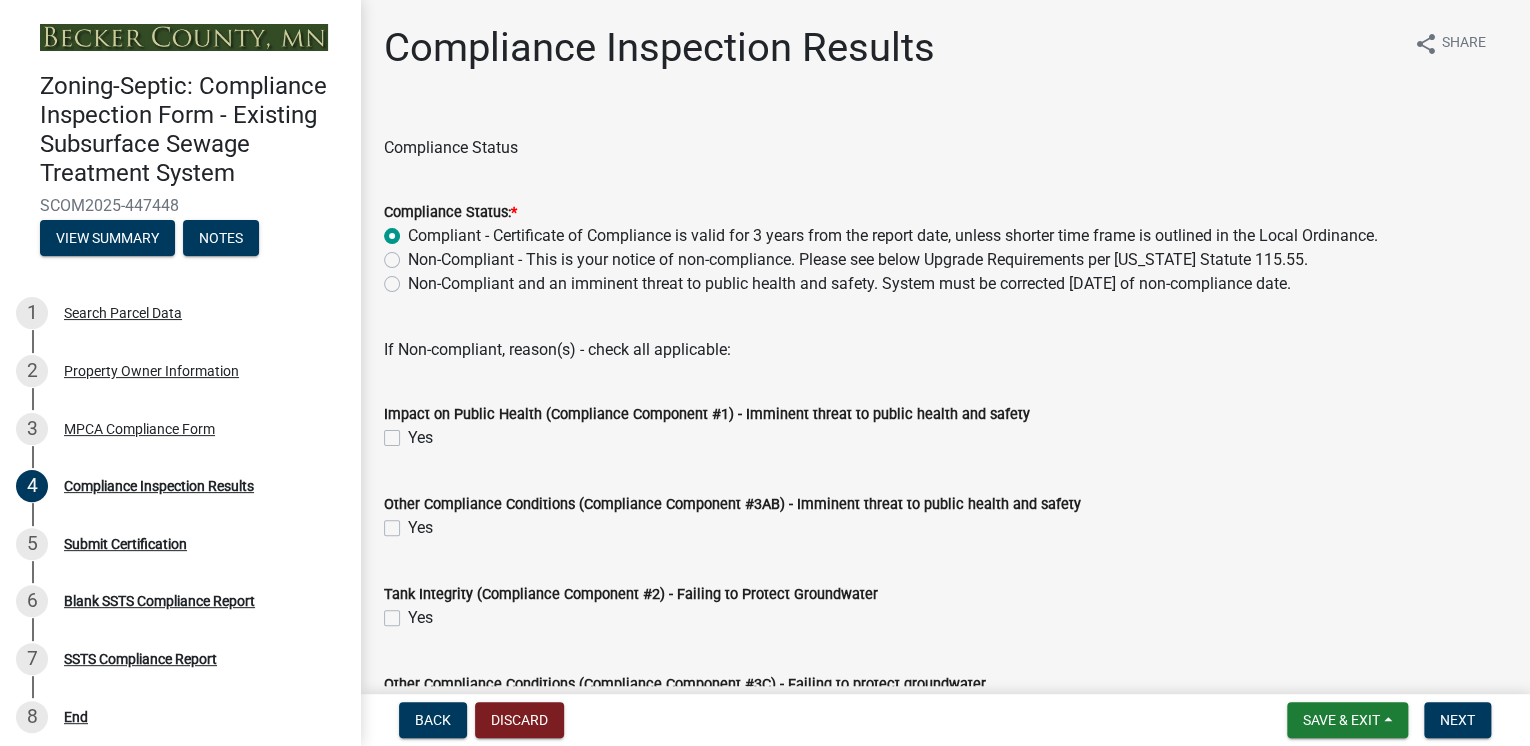 radio on "true" 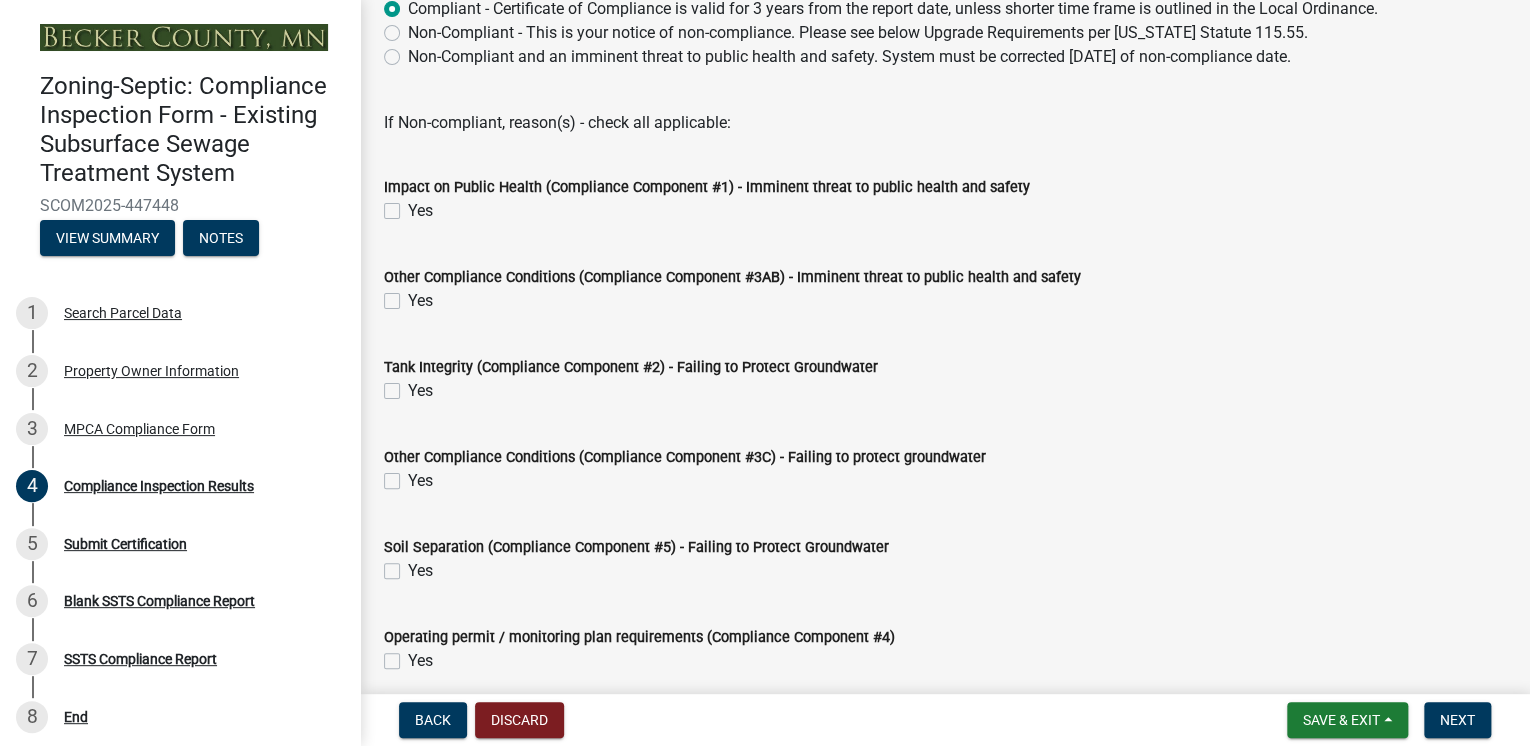scroll, scrollTop: 310, scrollLeft: 0, axis: vertical 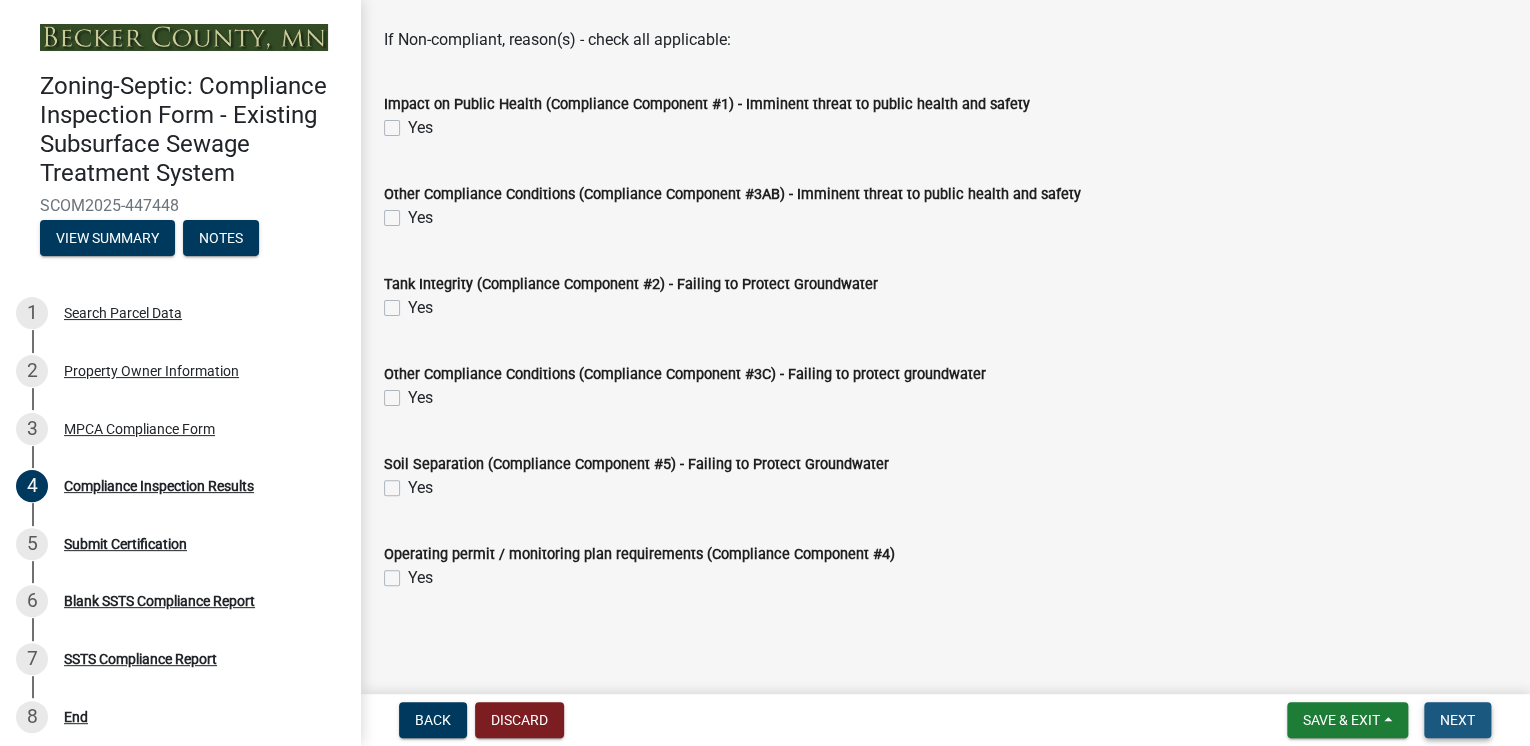click on "Next" at bounding box center [1457, 720] 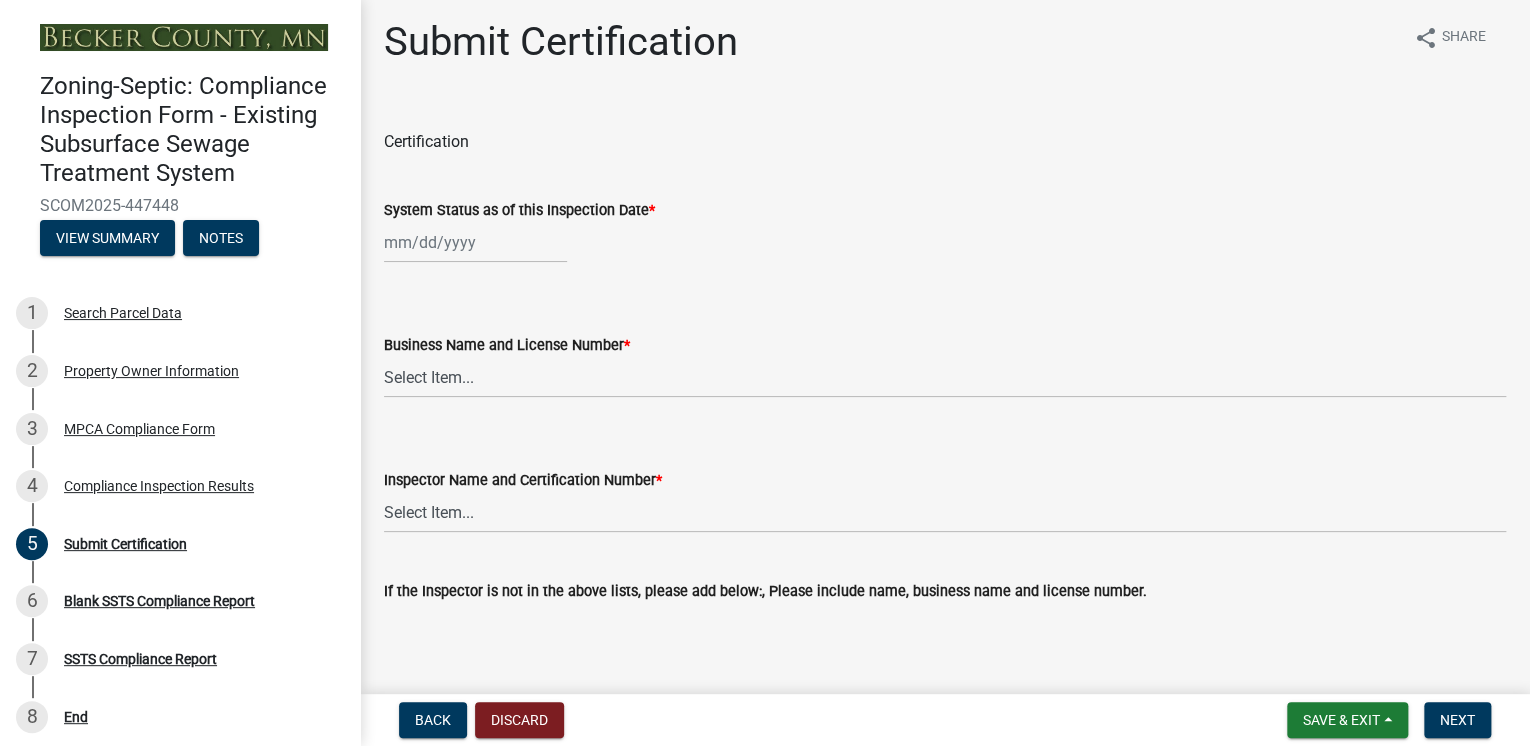 scroll, scrollTop: 0, scrollLeft: 0, axis: both 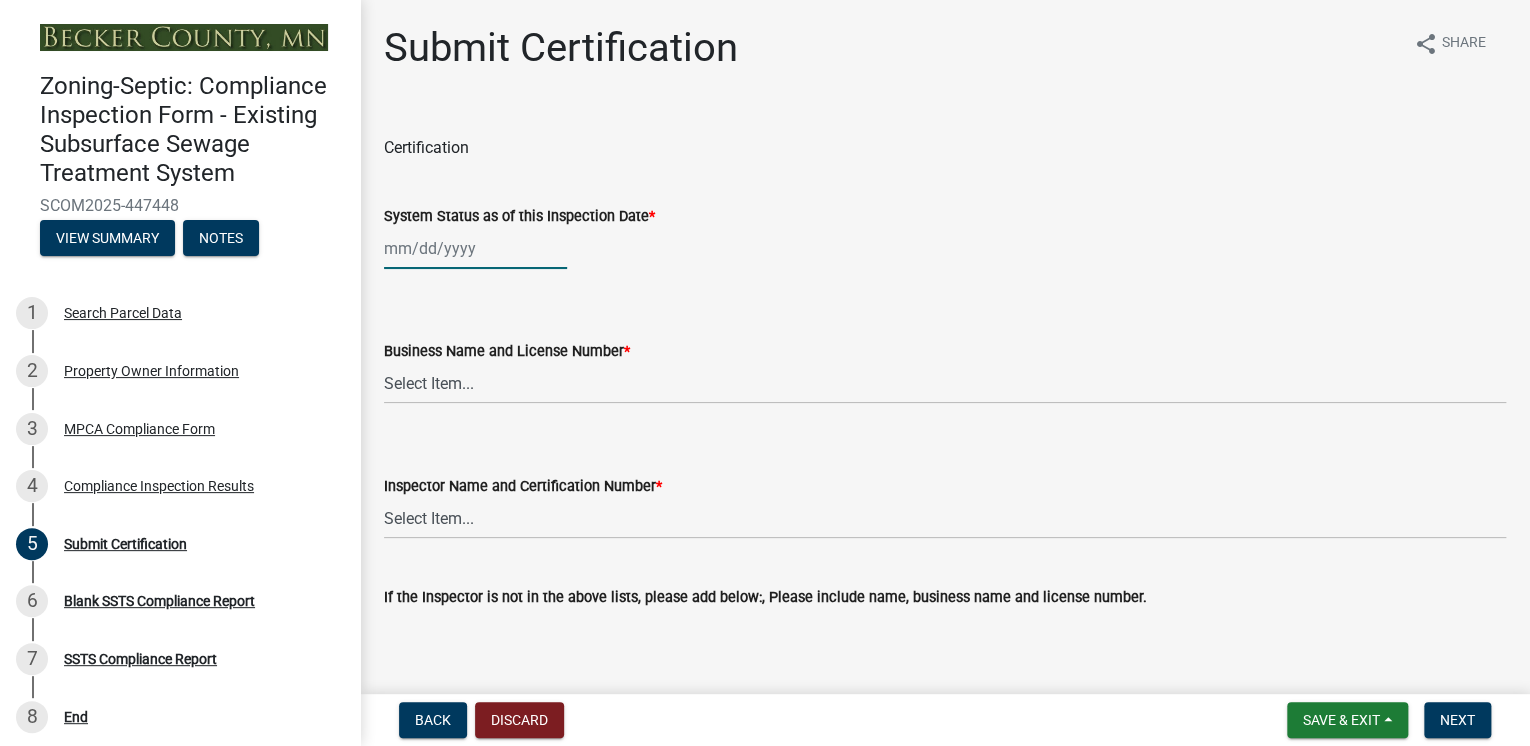 click 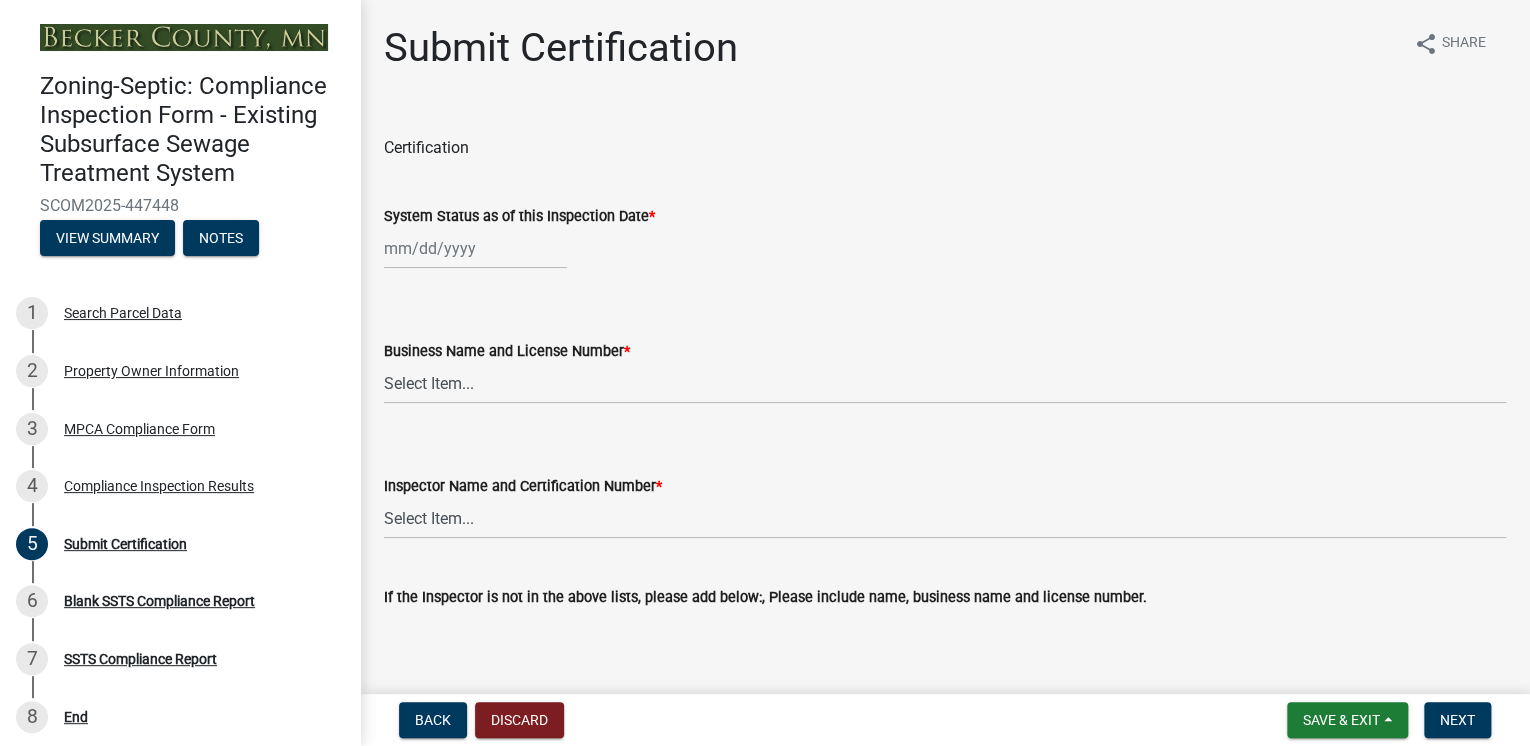 select on "7" 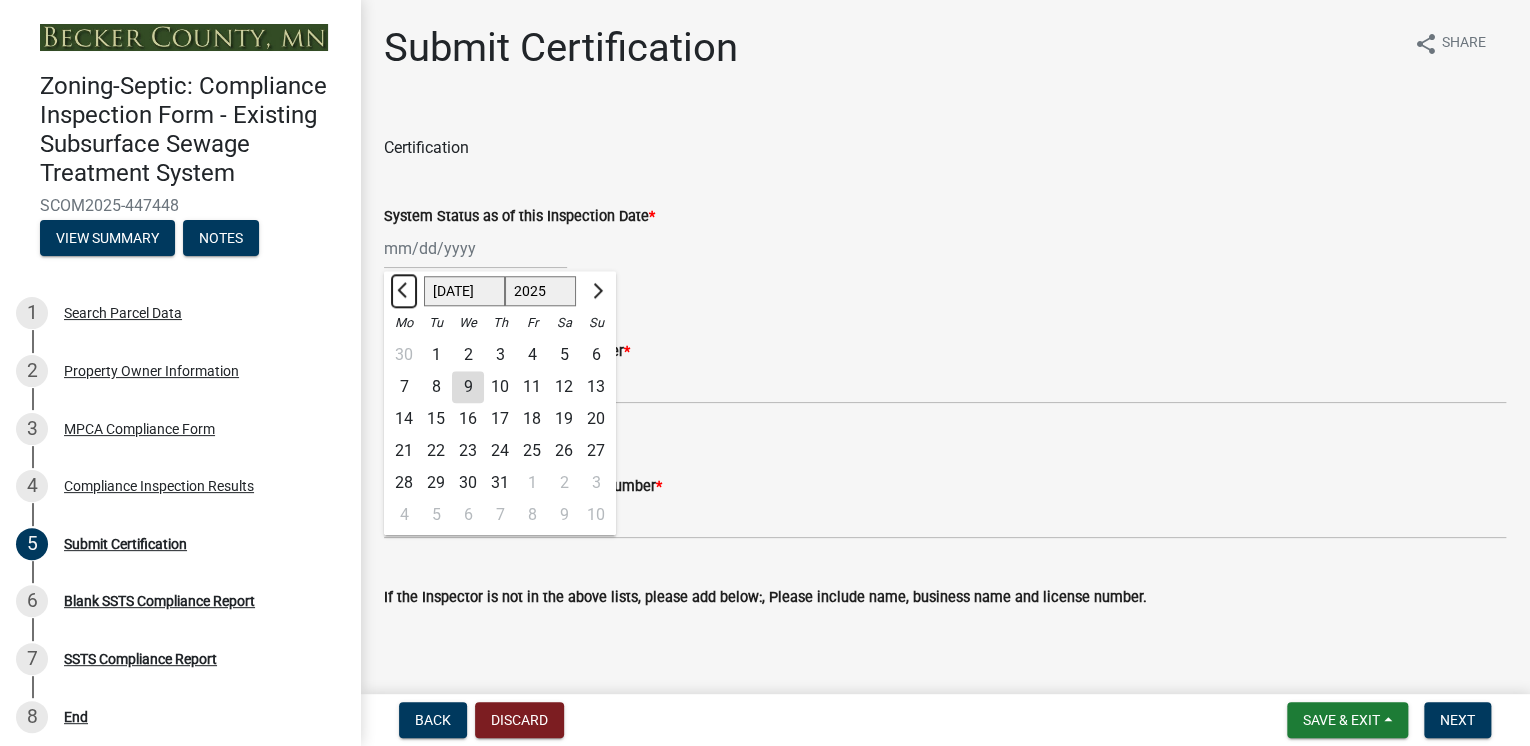 click 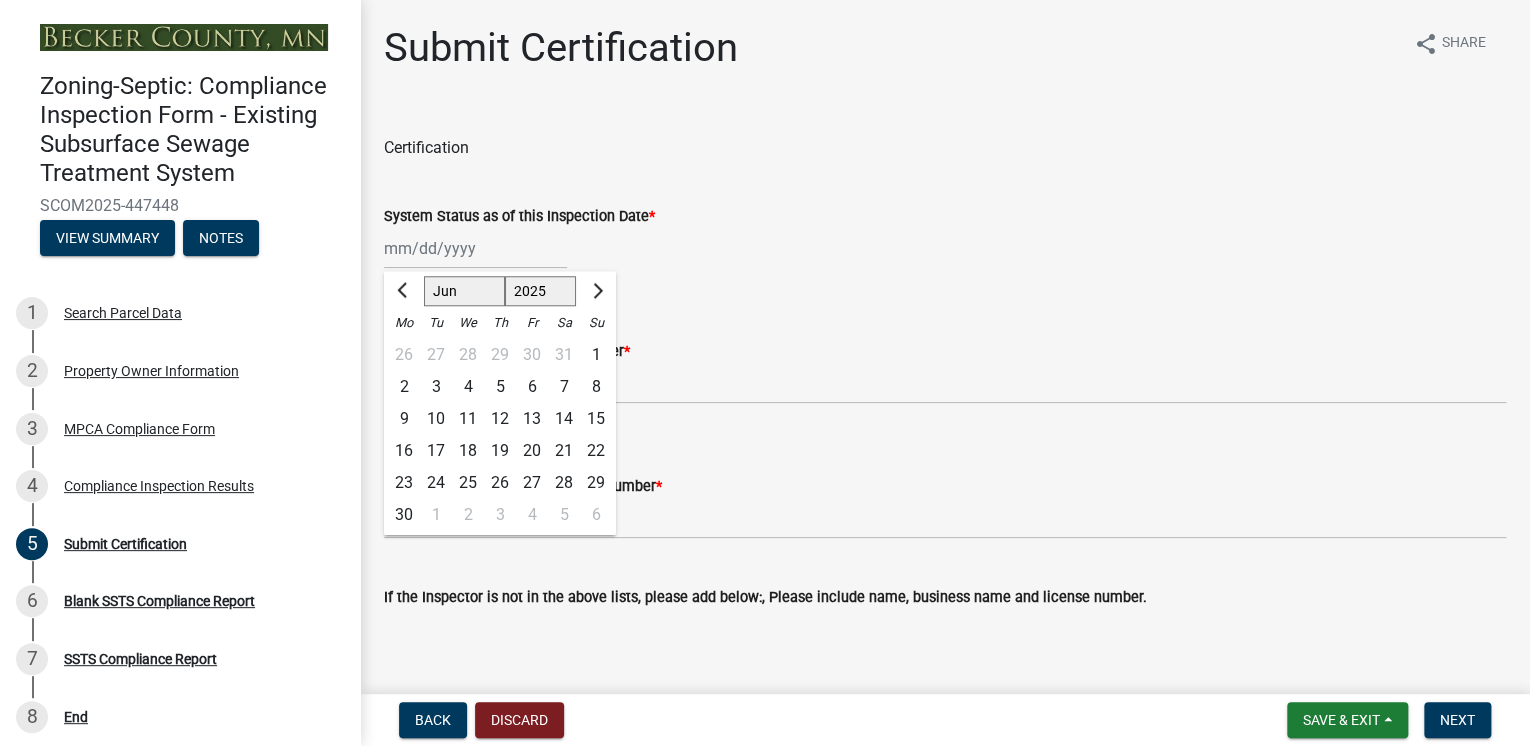 click on "24" 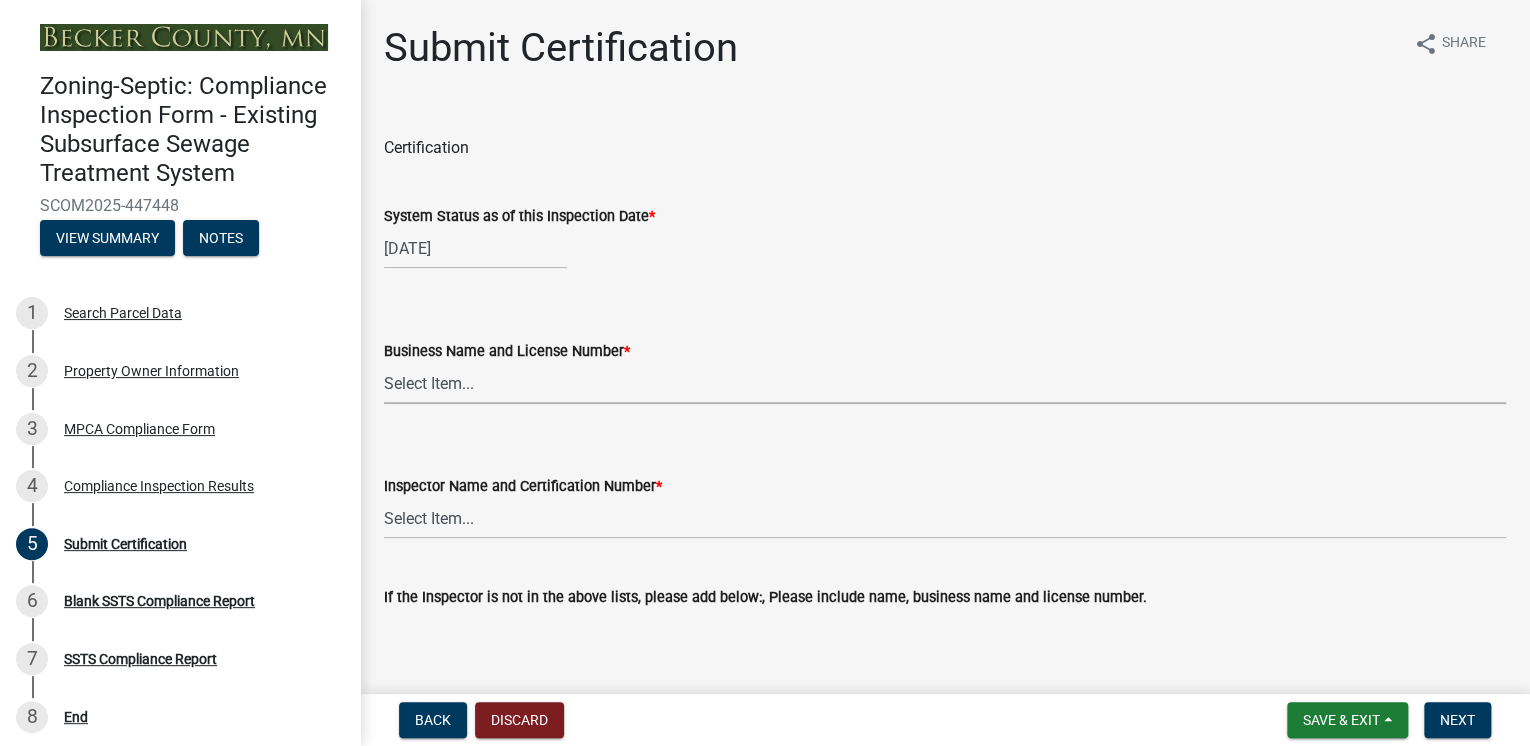 click on "Select Item...   OTHER – Not listed (please add in next field and we will add to our list)   A-1 Septic Service & Excavating LLC, L2029 ([PERSON_NAME])   [PERSON_NAME] On-Site, L634 ([PERSON_NAME])   Crescent Septic Services LLC, L4224 ([PERSON_NAME])   Crescent Septic Services LLC L4224 ([PERSON_NAME])   Cubed B LLC, L4142 ([PERSON_NAME] Bigger)   [PERSON_NAME] Backhoe Services, L478 ([PERSON_NAME]   [PERSON_NAME] Septic Service LLC, L2884 ( Apprentice [PERSON_NAME])   [PERSON_NAME], L1867 ([PERSON_NAME])   [PERSON_NAME] Inc of [GEOGRAPHIC_DATA] ([PERSON_NAME])   [PERSON_NAME] Services, LLC, L4041 ([PERSON_NAME])   Northland Septic Maintenance Inc, L549   Ohm Excavating LLC, L4034 ([PERSON_NAME])   [PERSON_NAME], L2982 ([PERSON_NAME])   Racer Construction Inc, L2122 ([PERSON_NAME])   [PERSON_NAME] Excavating LLC, L2567 ([PERSON_NAME])   [PERSON_NAME] Septic Solutions, L2945 ([PERSON_NAME])   [PERSON_NAME] Septic Services LLC, L3947 ([PERSON_NAME])   [PERSON_NAME] Excavating LLC, L553 ([PERSON_NAME])   [PERSON_NAME] Excavating Inc, L534 ([PERSON_NAME])" at bounding box center (945, 383) 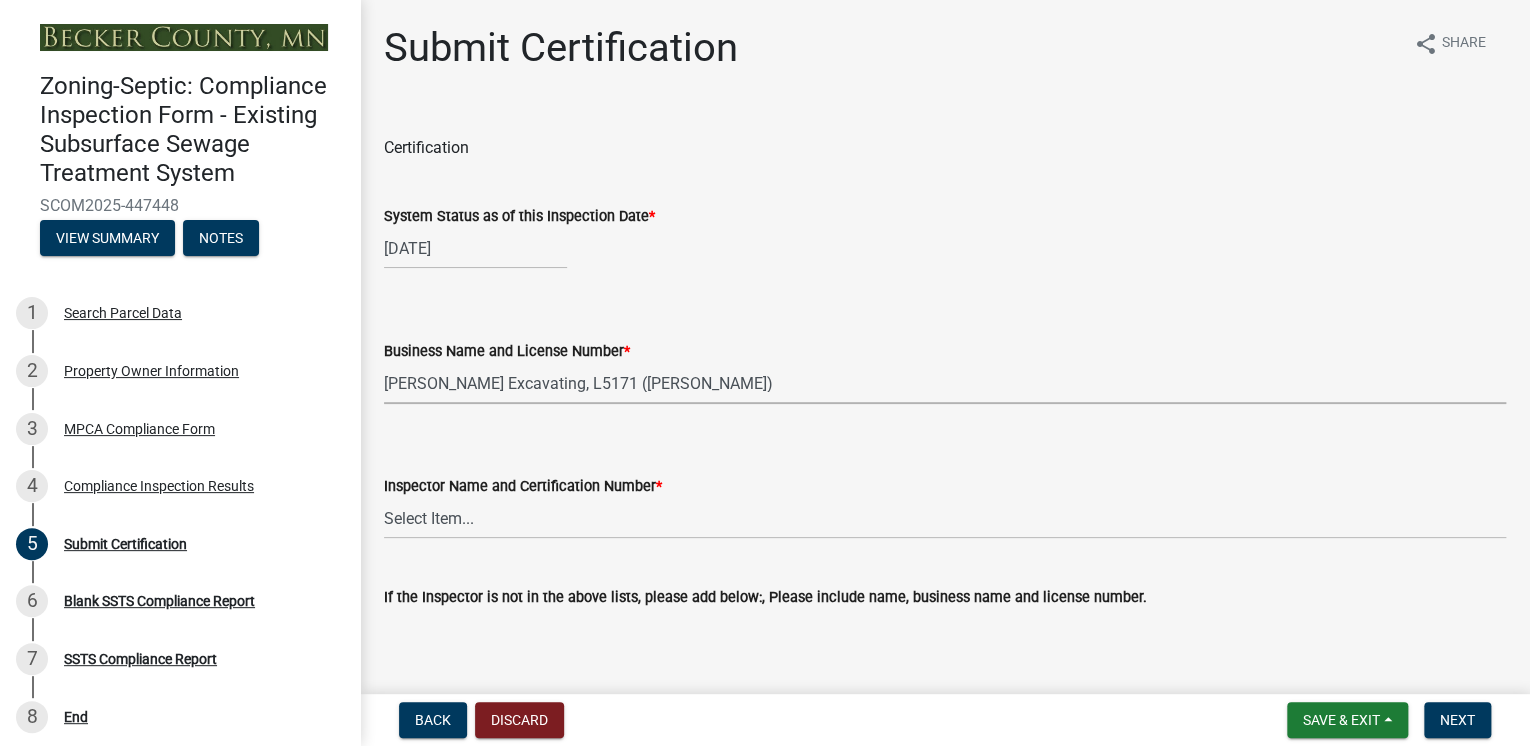 click on "Select Item...   OTHER – Not listed (please add in next field and we will add to our list)   A-1 Septic Service & Excavating LLC, L2029 ([PERSON_NAME])   [PERSON_NAME] On-Site, L634 ([PERSON_NAME])   Crescent Septic Services LLC, L4224 ([PERSON_NAME])   Crescent Septic Services LLC L4224 ([PERSON_NAME])   Cubed B LLC, L4142 ([PERSON_NAME] Bigger)   [PERSON_NAME] Backhoe Services, L478 ([PERSON_NAME]   [PERSON_NAME] Septic Service LLC, L2884 ( Apprentice [PERSON_NAME])   [PERSON_NAME], L1867 ([PERSON_NAME])   [PERSON_NAME] Inc of [GEOGRAPHIC_DATA] ([PERSON_NAME])   [PERSON_NAME] Services, LLC, L4041 ([PERSON_NAME])   Northland Septic Maintenance Inc, L549   Ohm Excavating LLC, L4034 ([PERSON_NAME])   [PERSON_NAME], L2982 ([PERSON_NAME])   Racer Construction Inc, L2122 ([PERSON_NAME])   [PERSON_NAME] Excavating LLC, L2567 ([PERSON_NAME])   [PERSON_NAME] Septic Solutions, L2945 ([PERSON_NAME])   [PERSON_NAME] Septic Services LLC, L3947 ([PERSON_NAME])   [PERSON_NAME] Excavating LLC, L553 ([PERSON_NAME])   [PERSON_NAME] Excavating Inc, L534 ([PERSON_NAME])" at bounding box center [945, 383] 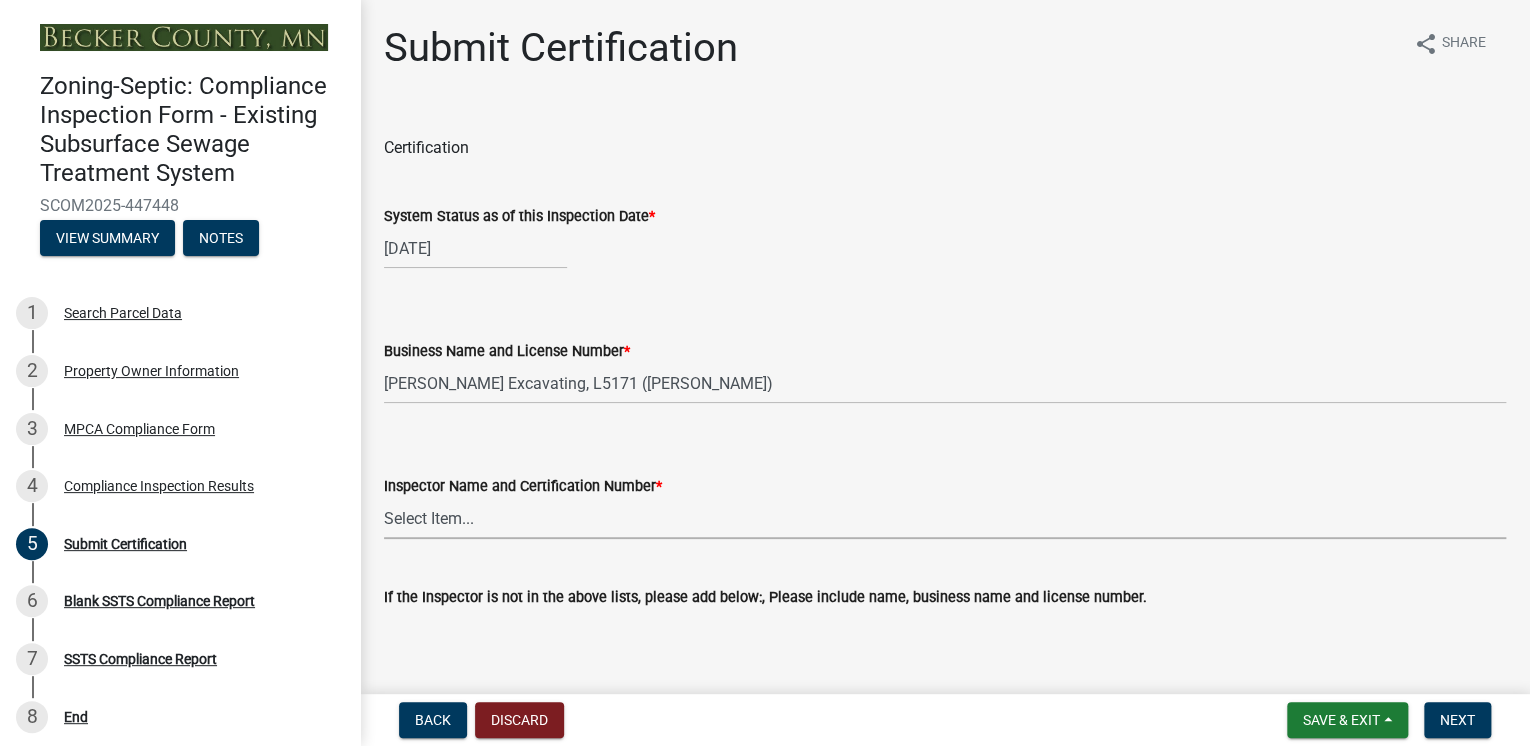 click on "Select Item...   OTHER – Not listed (please add in next field and we will add to our list)   [PERSON_NAME], C3044   [PERSON_NAME] , C2779   [PERSON_NAME], C8571   [PERSON_NAME], C2890   [PERSON_NAME], C2006   [PERSON_NAME], C2520   [PERSON_NAME], C1138   [PERSON_NAME], C2228   [PERSON_NAME], C742   [PERSON_NAME], C1202   [PERSON_NAME], C7202   [PERSON_NAME], C3332   [PERSON_NAME], C2042   [PERSON_NAME], C8115   [PERSON_NAME], [PERSON_NAME], C1444   [PERSON_NAME], C3206   [PERSON_NAME] Stock, C5663   [PERSON_NAME], C7526   [PERSON_NAME], C960   [PERSON_NAME], C4549   [PERSON_NAME], C4632   [PERSON_NAME], C3433   [PERSON_NAME], C5775   [PERSON_NAME], C6463   [PERSON_NAME] Bigger, C1835   [PERSON_NAME], C732" at bounding box center (945, 518) 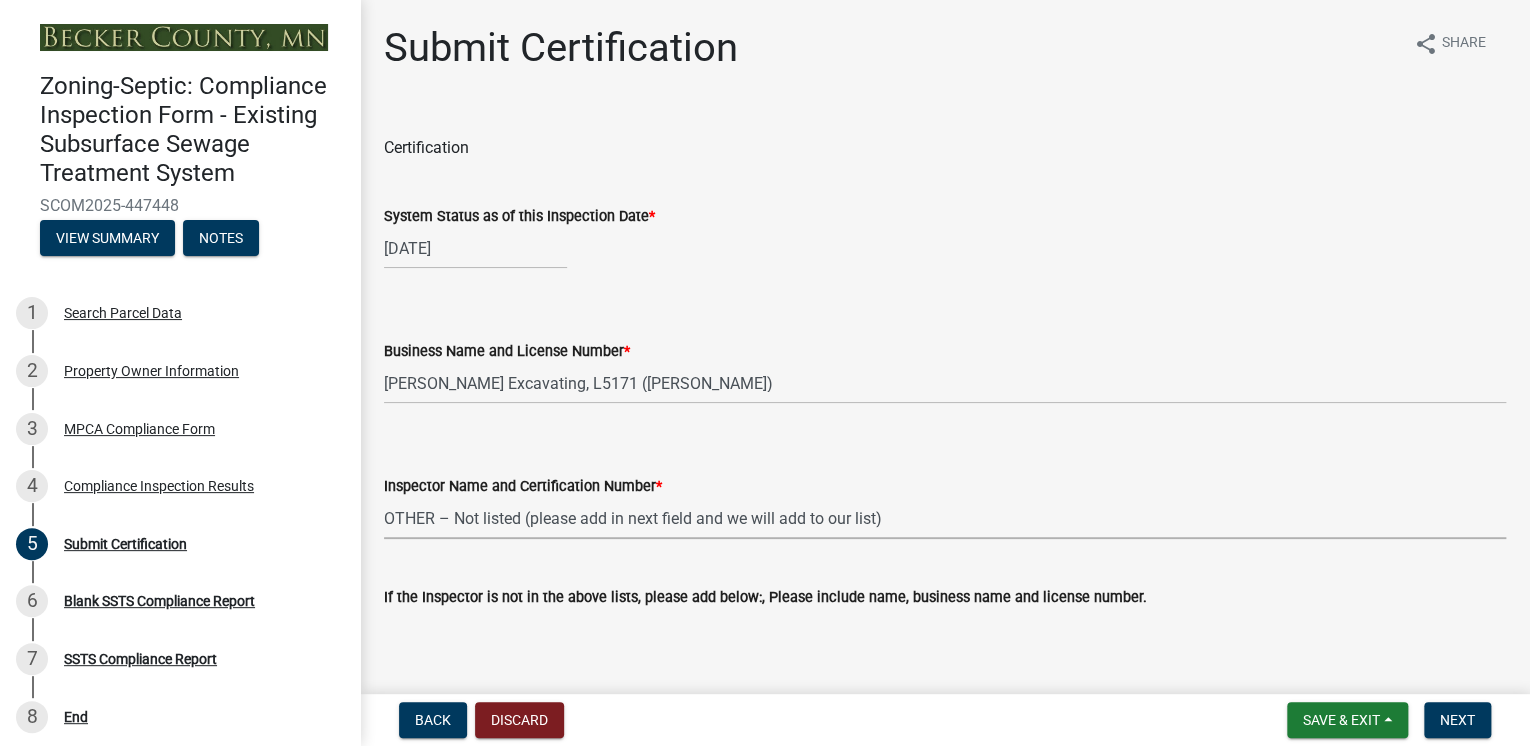 click on "Select Item...   OTHER – Not listed (please add in next field and we will add to our list)   [PERSON_NAME], C3044   [PERSON_NAME] , C2779   [PERSON_NAME], C8571   [PERSON_NAME], C2890   [PERSON_NAME], C2006   [PERSON_NAME], C2520   [PERSON_NAME], C1138   [PERSON_NAME], C2228   [PERSON_NAME], C742   [PERSON_NAME], C1202   [PERSON_NAME], C7202   [PERSON_NAME], C3332   [PERSON_NAME], C2042   [PERSON_NAME], C8115   [PERSON_NAME], [PERSON_NAME], C1444   [PERSON_NAME], C3206   [PERSON_NAME] Stock, C5663   [PERSON_NAME], C7526   [PERSON_NAME], C960   [PERSON_NAME], C4549   [PERSON_NAME], C4632   [PERSON_NAME], C3433   [PERSON_NAME], C5775   [PERSON_NAME], C6463   [PERSON_NAME] Bigger, C1835   [PERSON_NAME], C732" at bounding box center (945, 518) 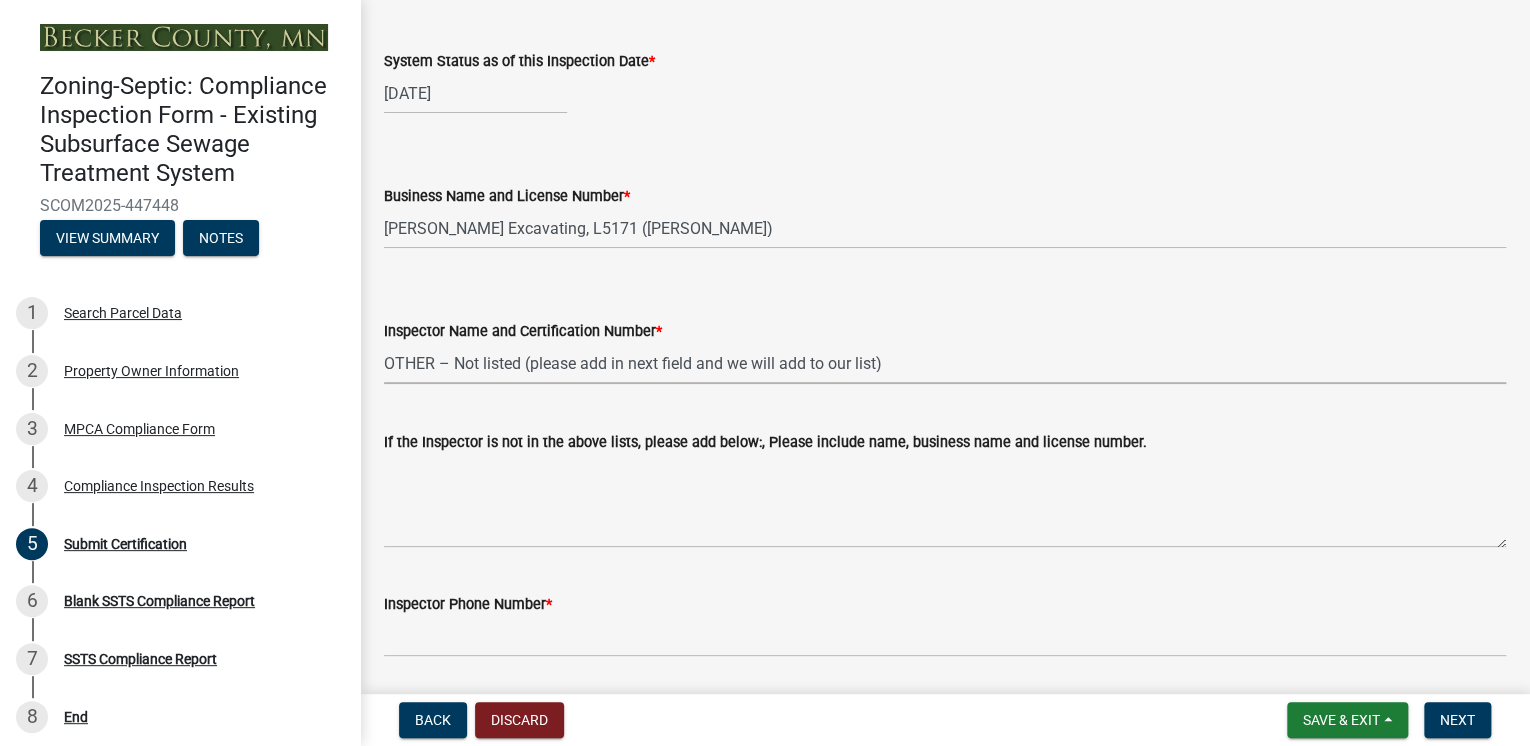 scroll, scrollTop: 240, scrollLeft: 0, axis: vertical 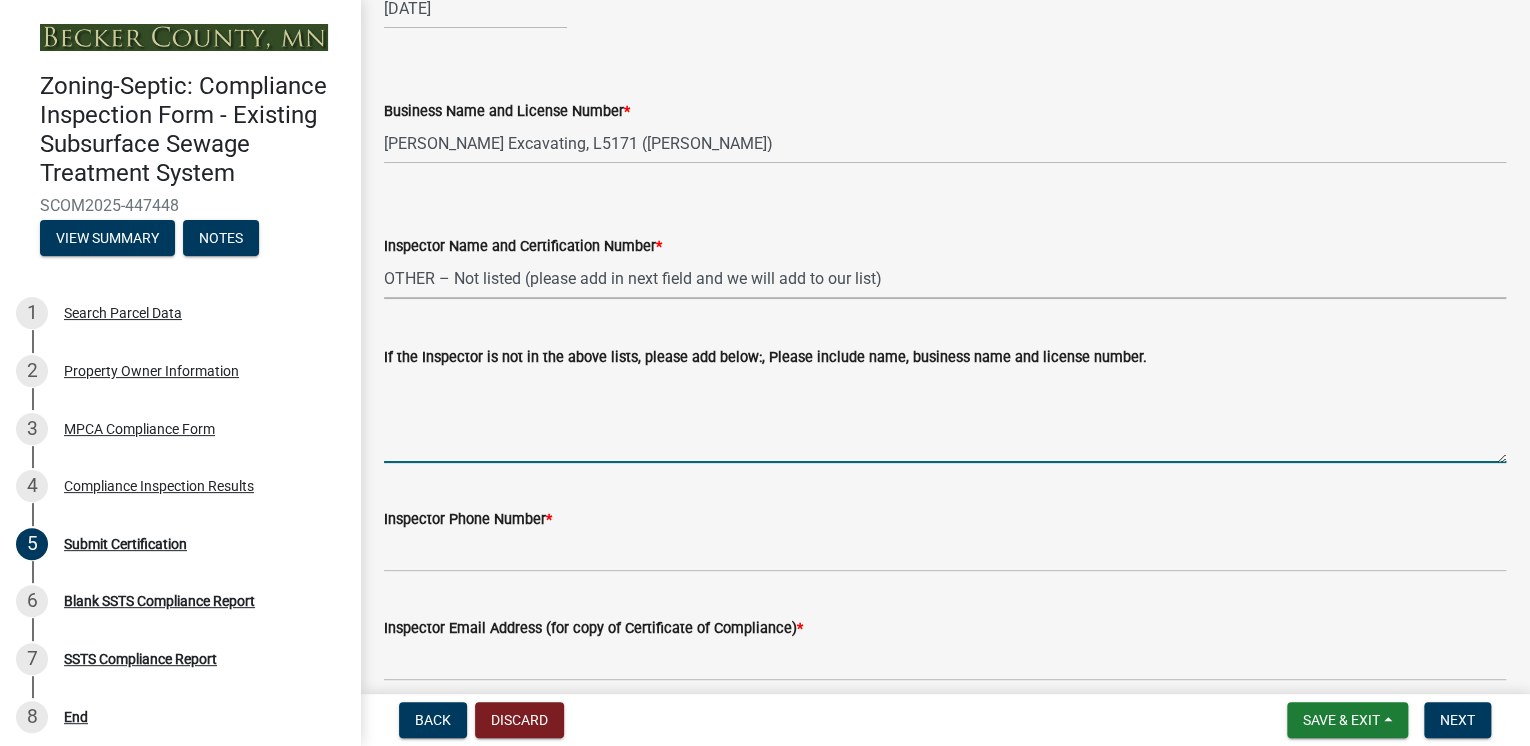 click on "If the Inspector is not in the above lists, please add below:, Please include name, business name and license number." at bounding box center (945, 416) 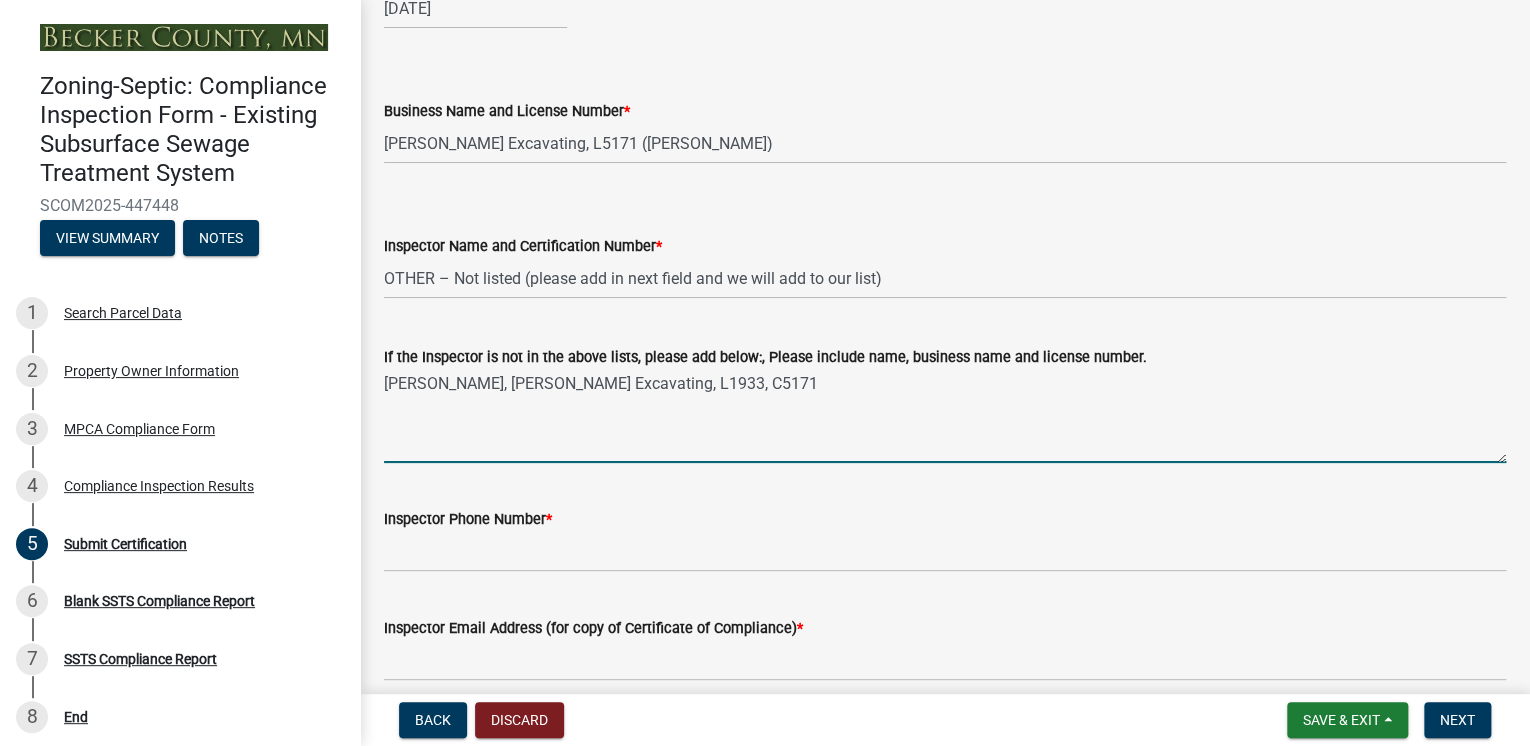 type on "[PERSON_NAME], [PERSON_NAME] Excavating, L1933, C5171" 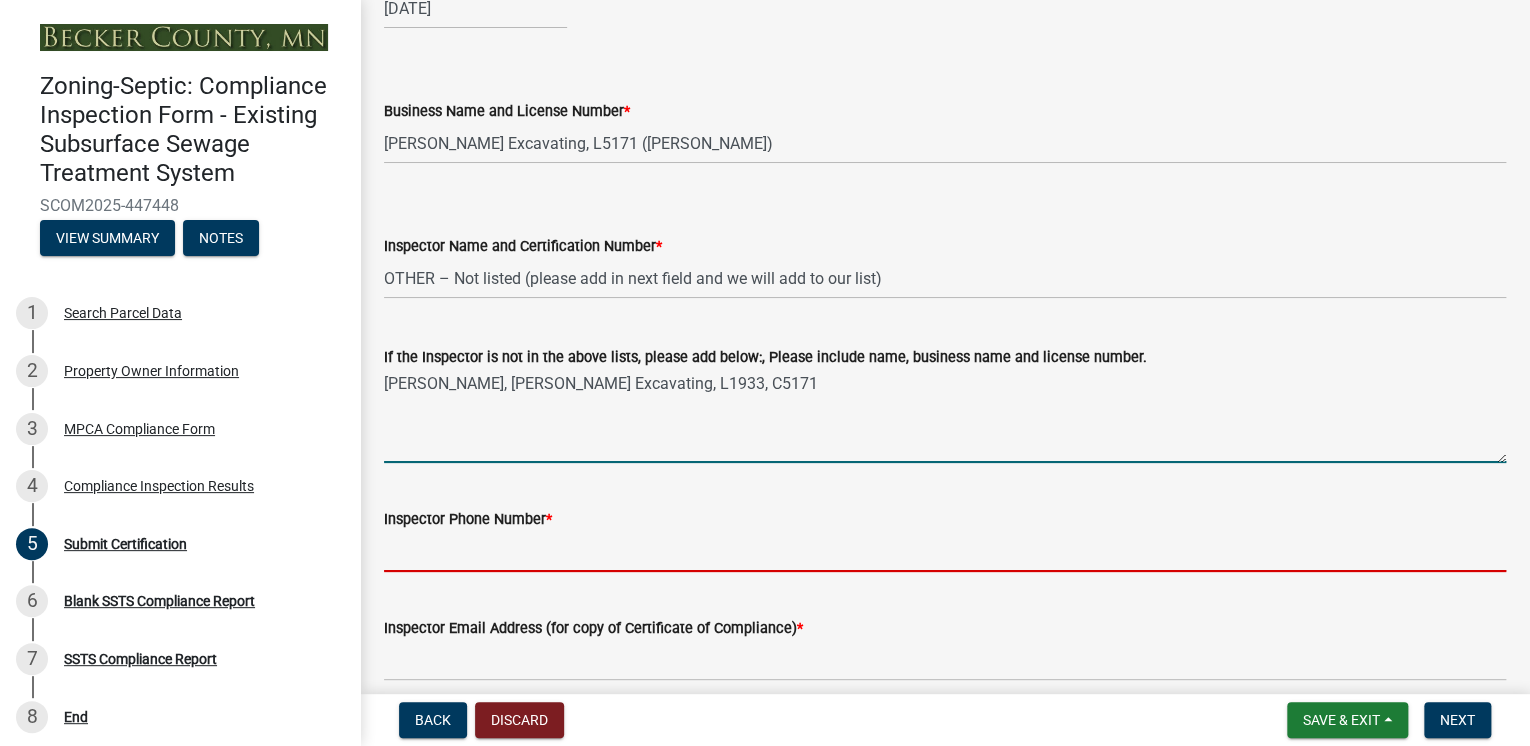 click on "Inspector Phone Number  *" at bounding box center [945, 551] 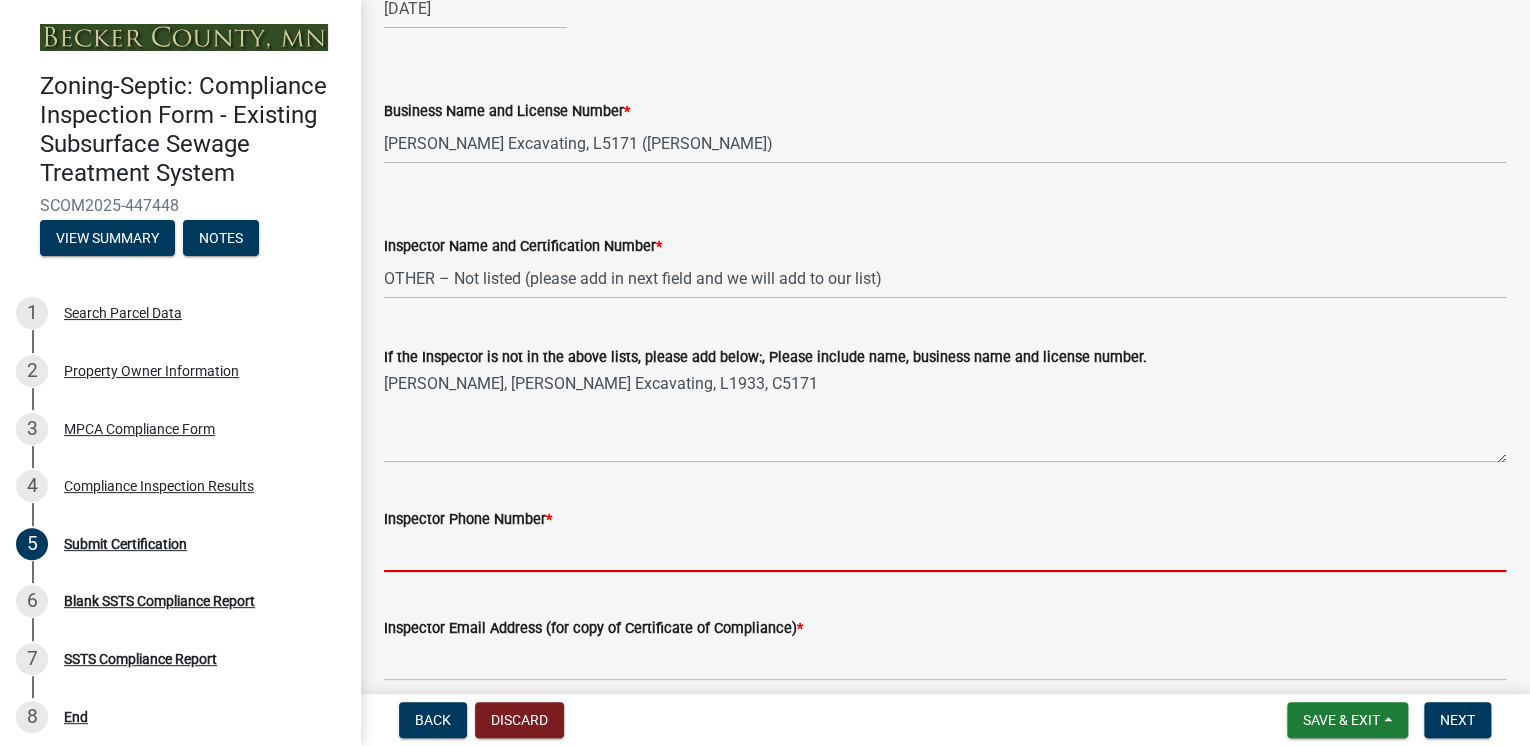 click on "Inspector Phone Number  *" at bounding box center [945, 551] 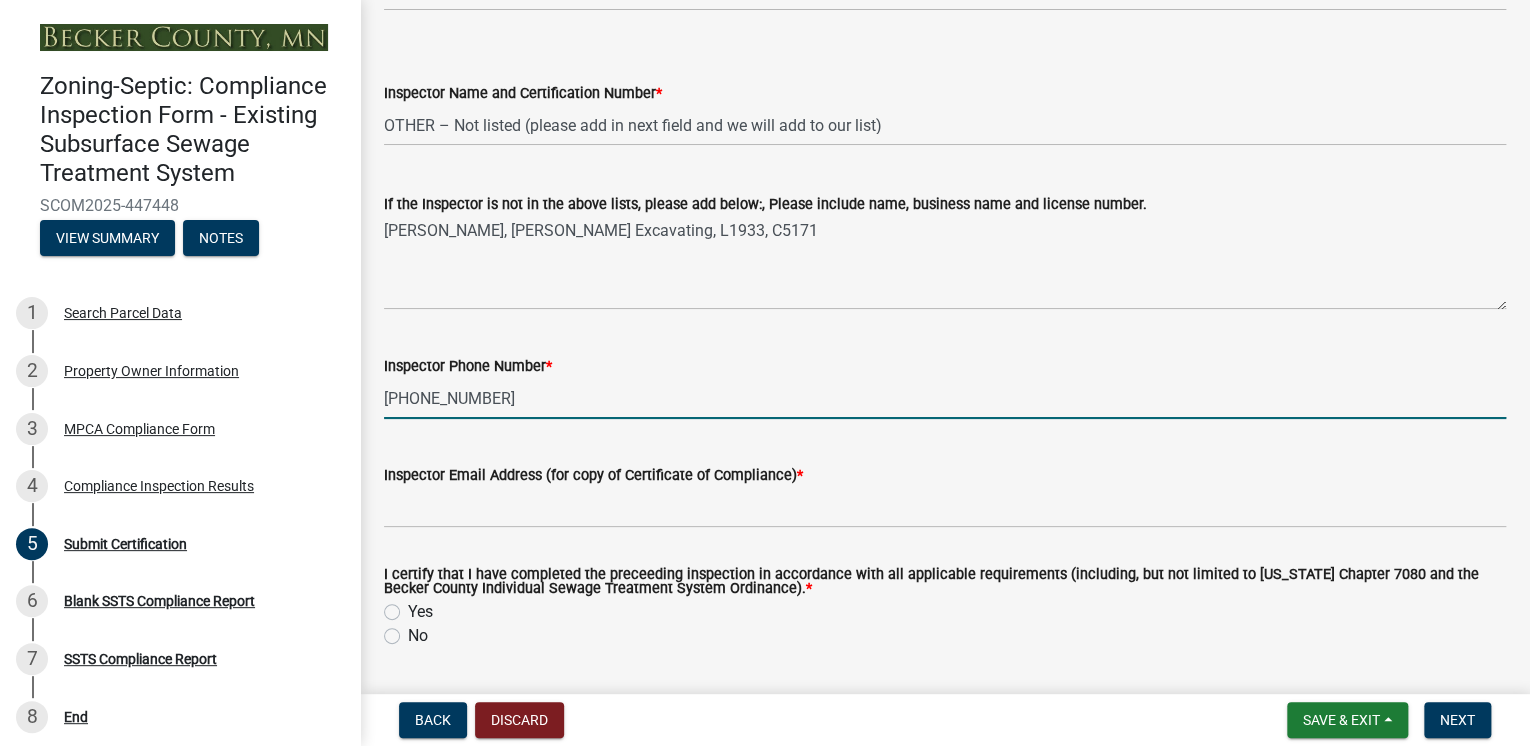 scroll, scrollTop: 400, scrollLeft: 0, axis: vertical 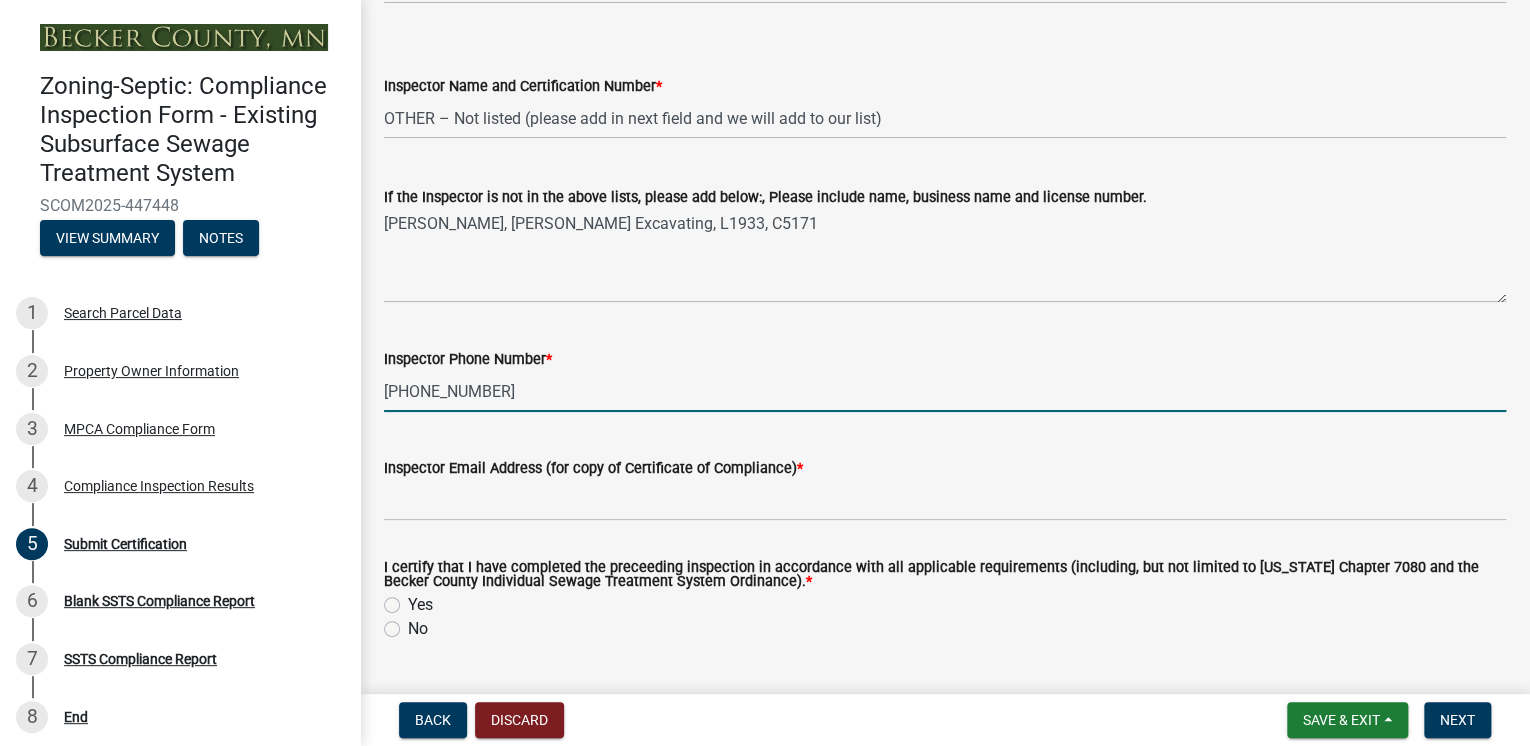 type on "[PHONE_NUMBER]" 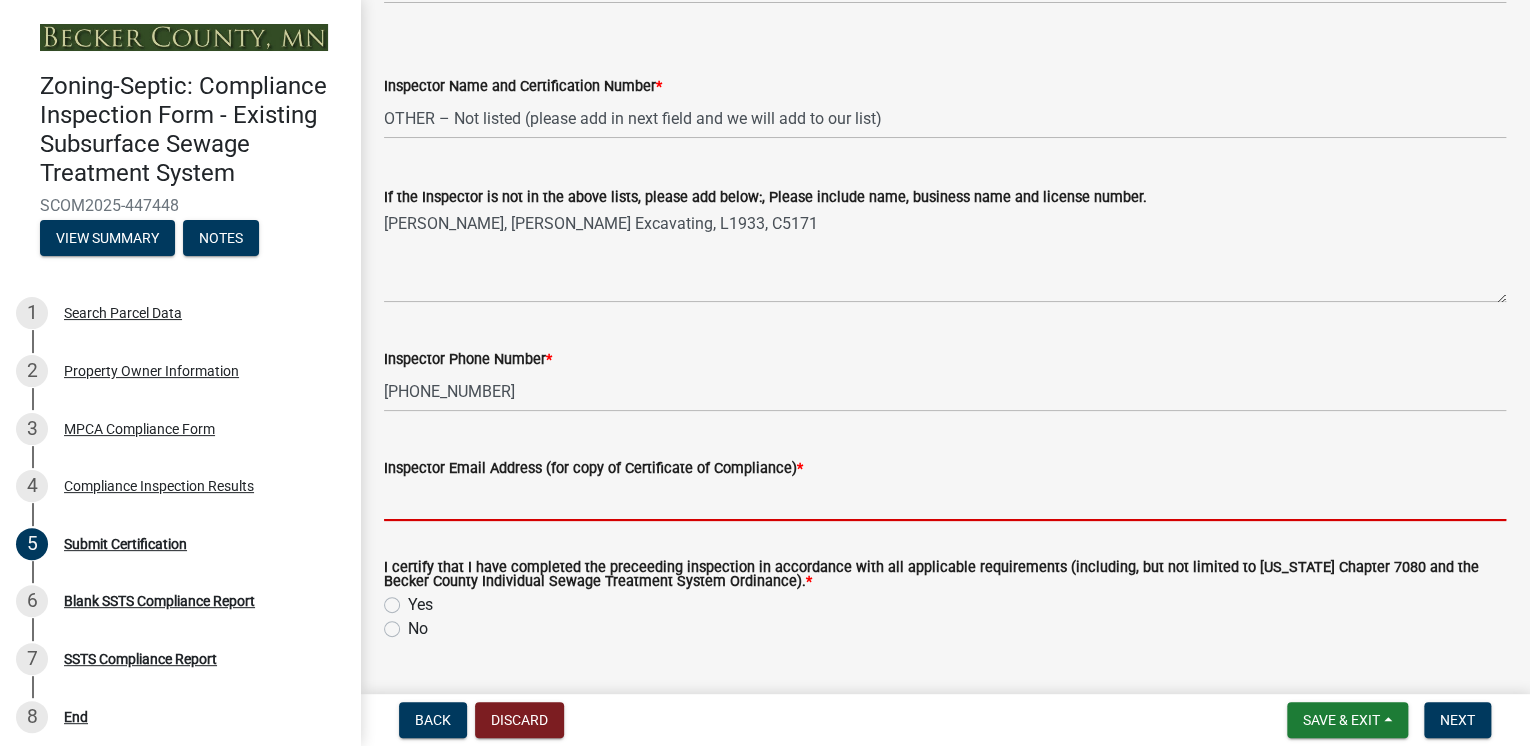 click on "Inspector Email Address (for copy of Certificate of Compliance)  *" at bounding box center [945, 500] 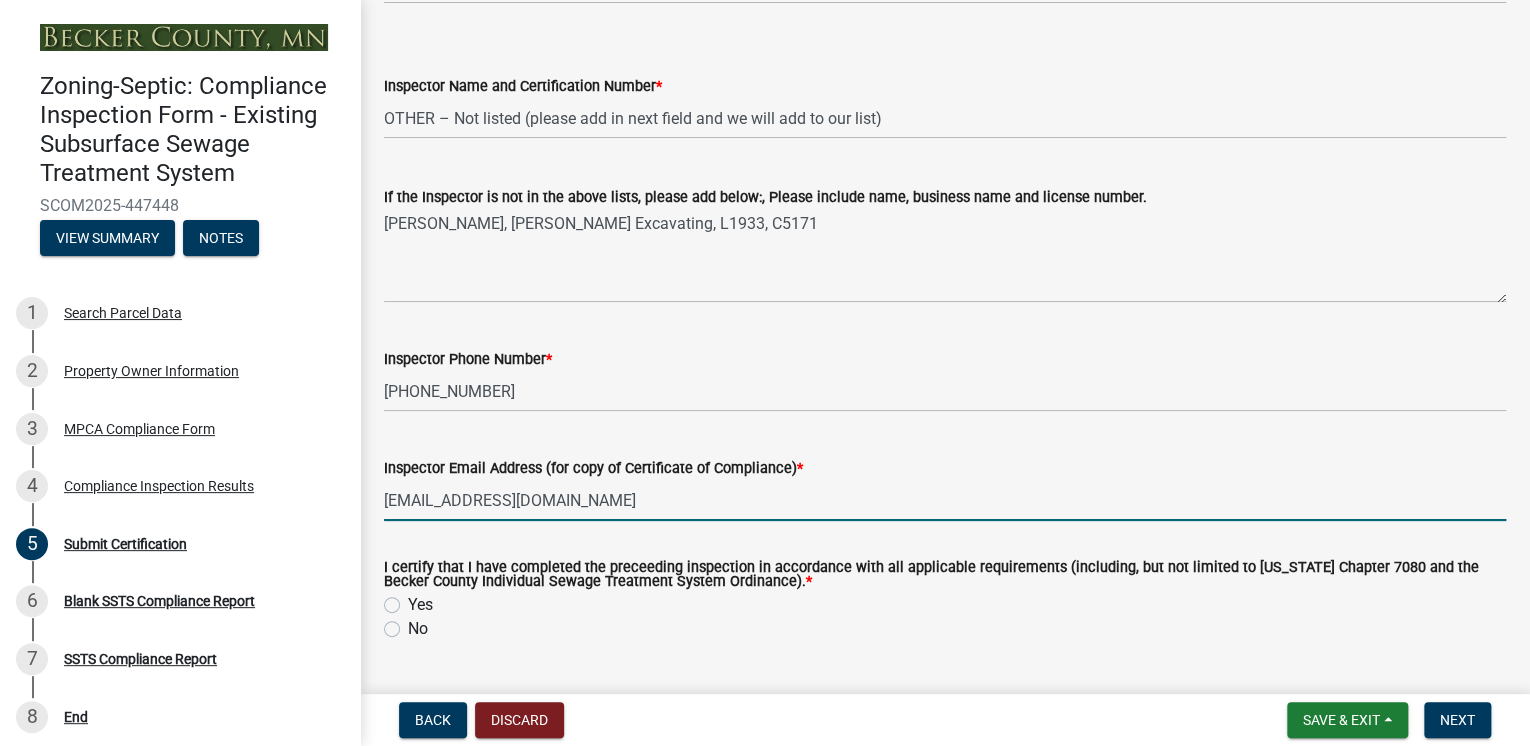 click on "Yes" 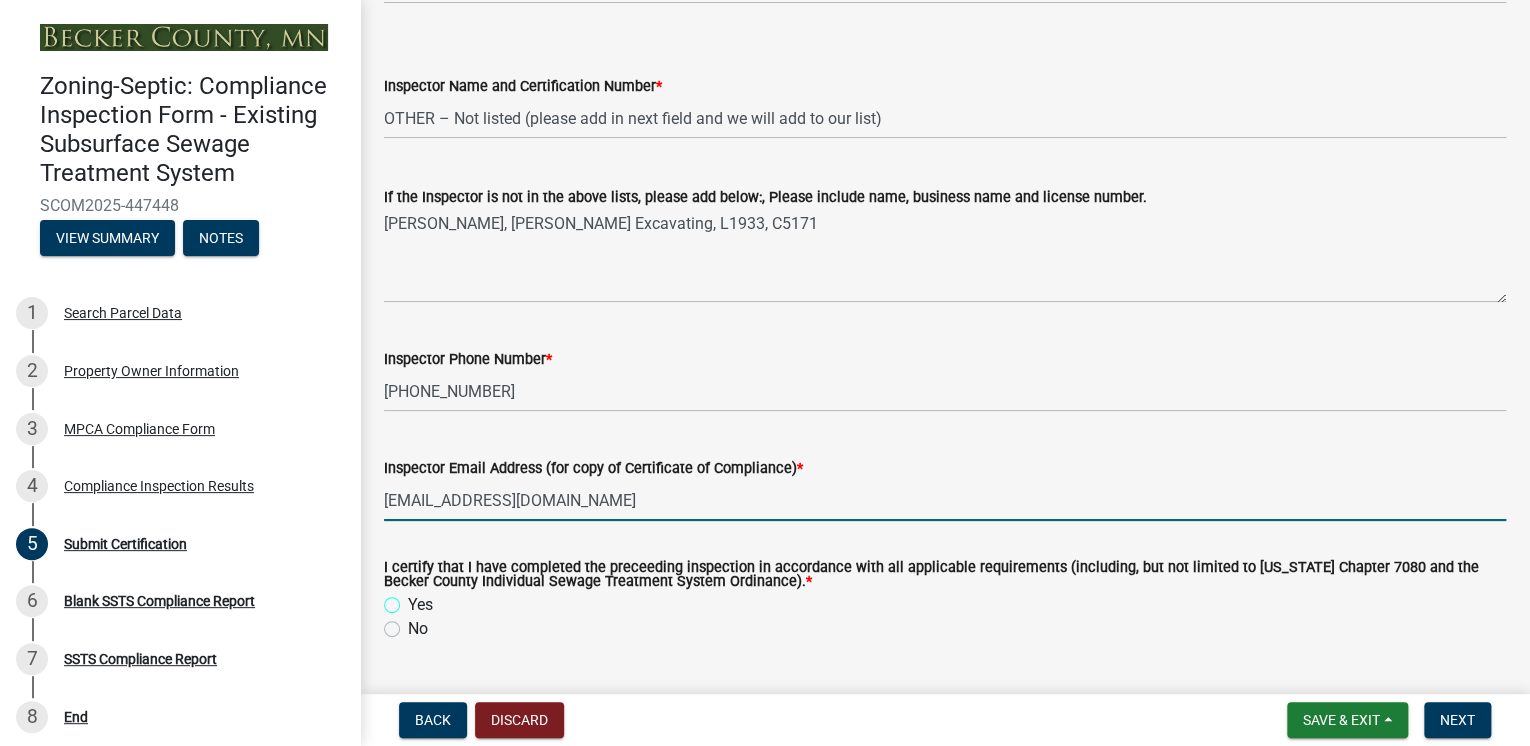 click on "Yes" at bounding box center [414, 599] 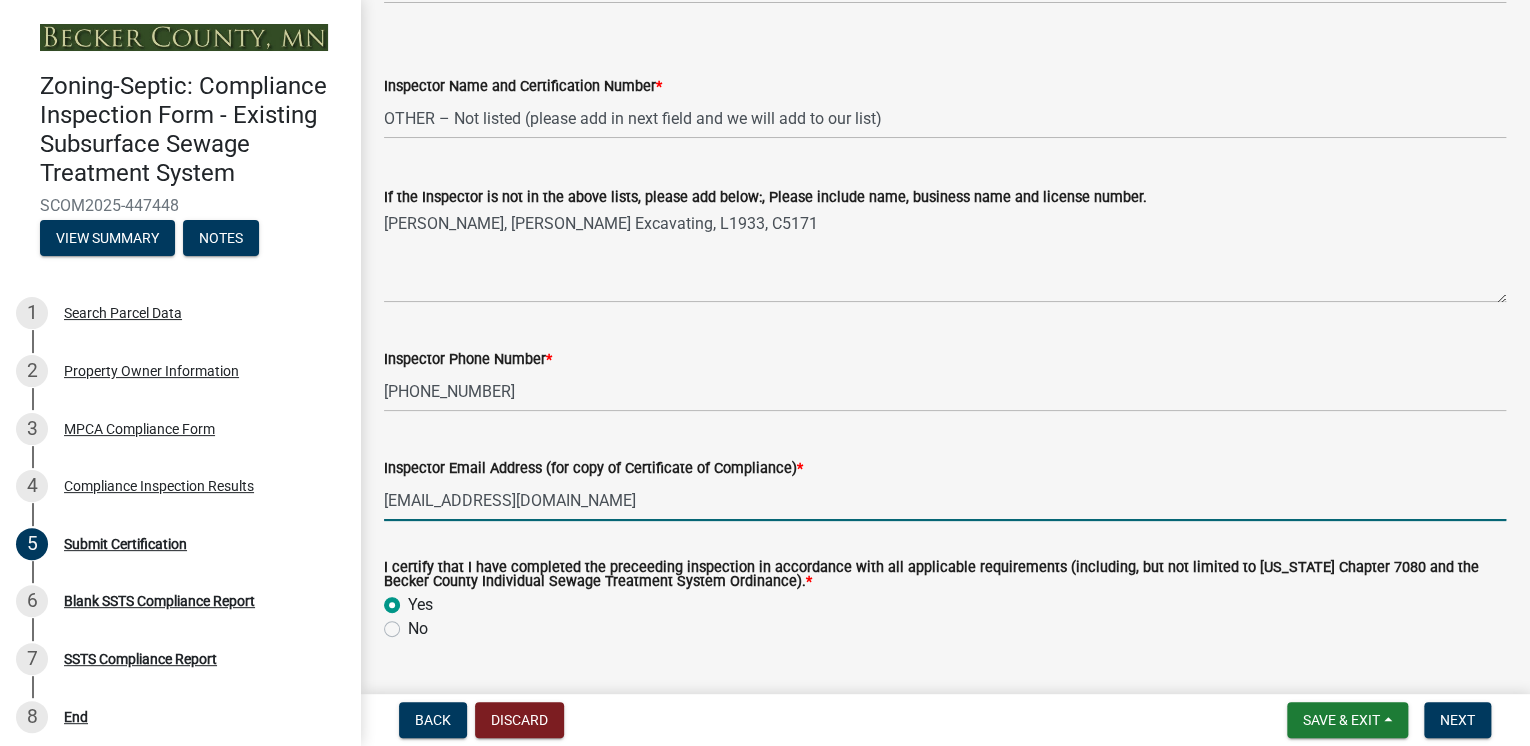 radio on "true" 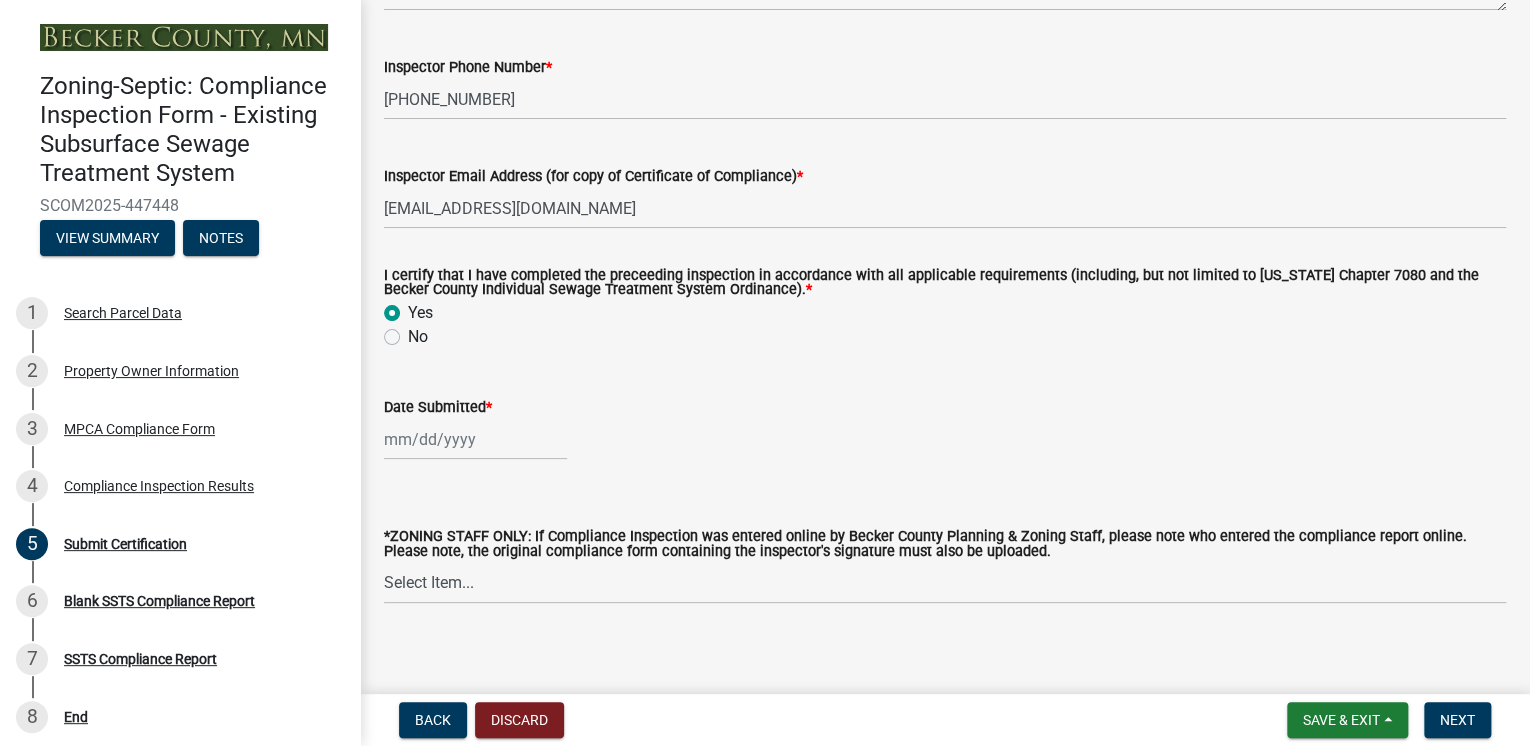 scroll, scrollTop: 707, scrollLeft: 0, axis: vertical 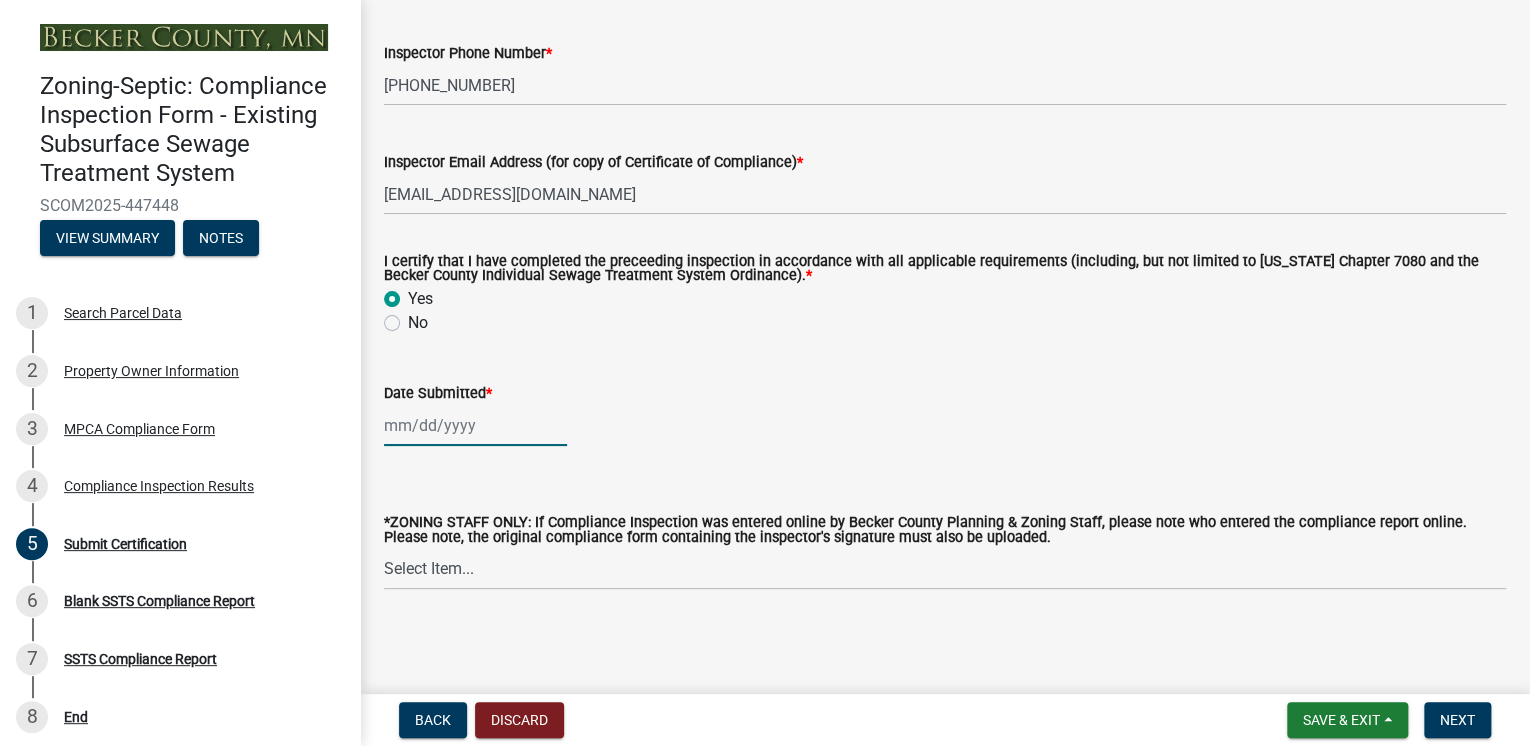 click 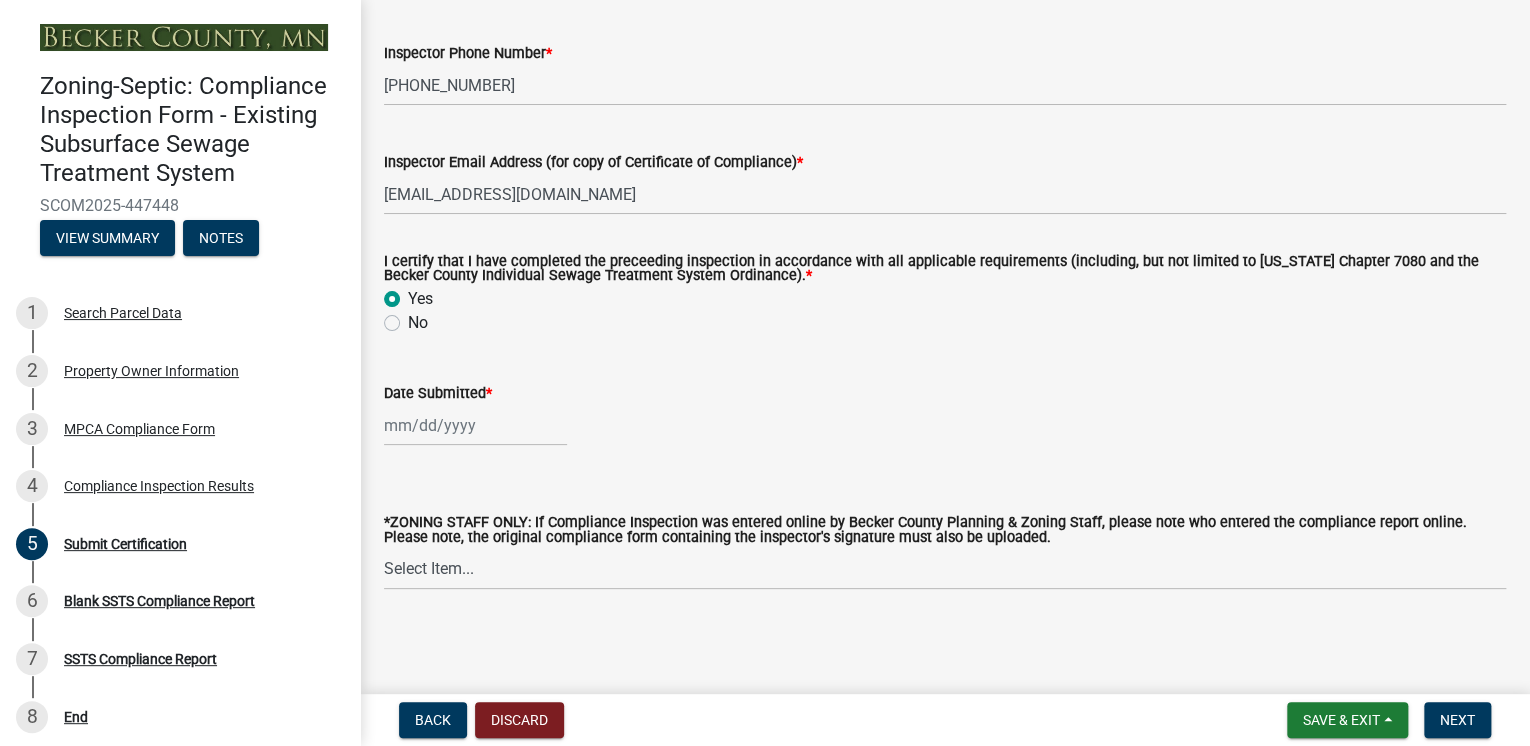 select on "7" 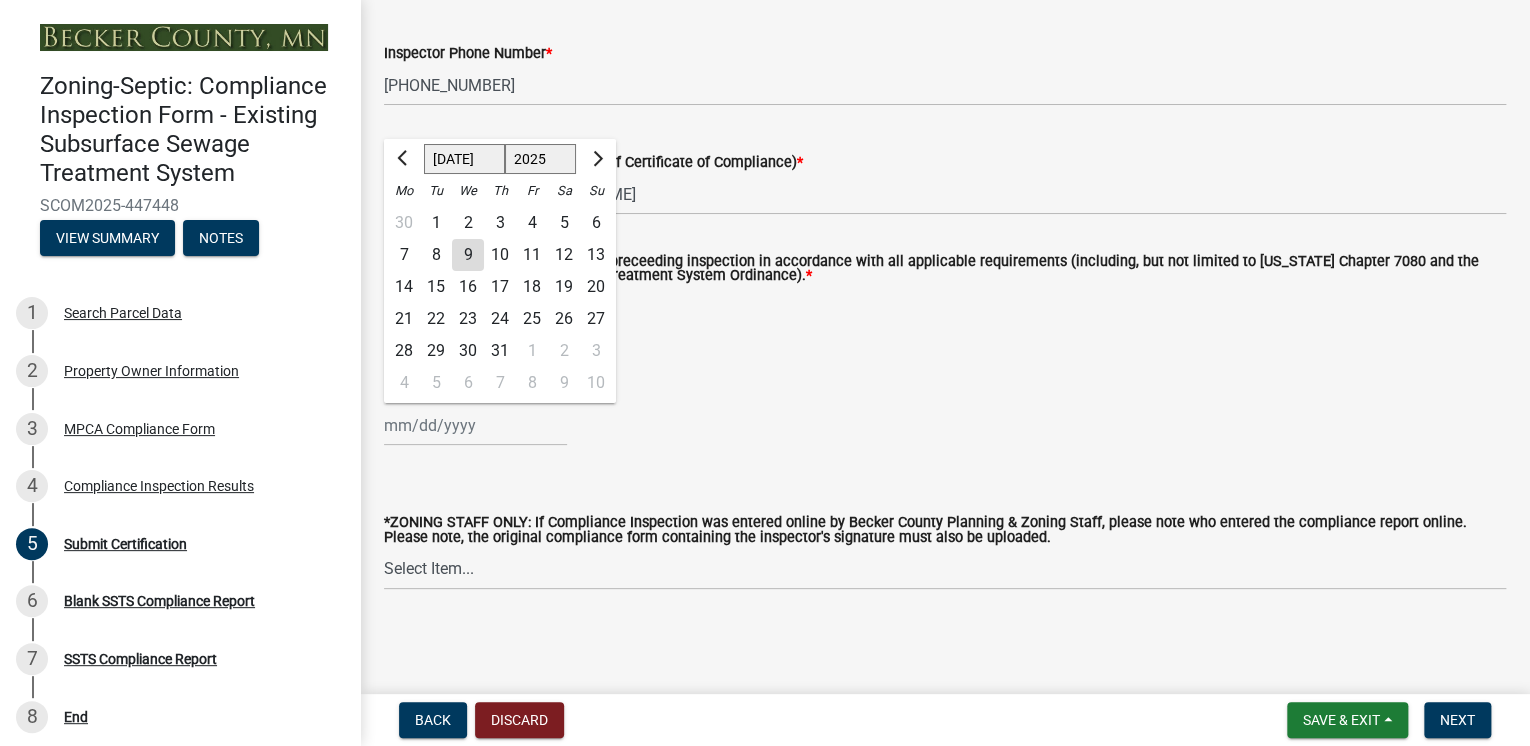 click on "9" 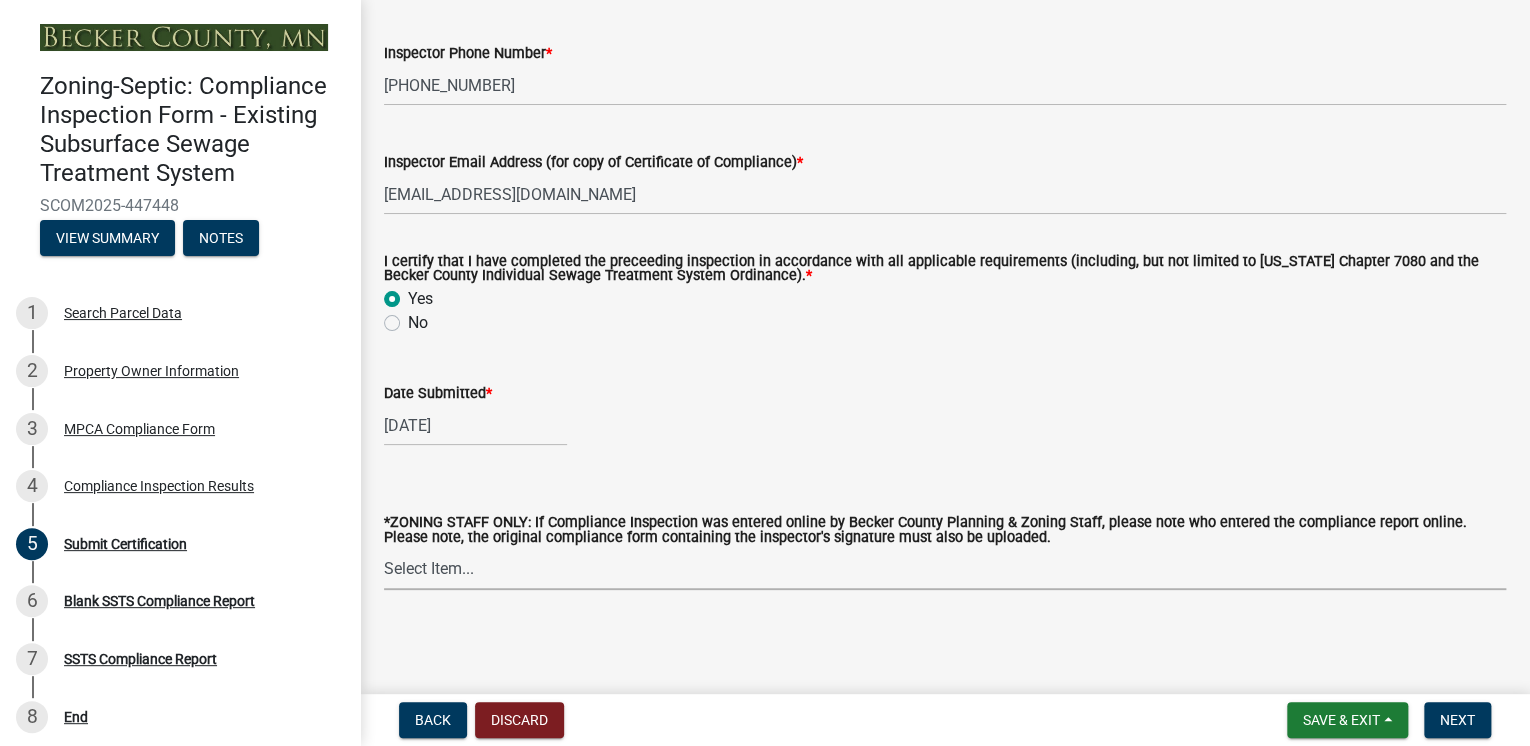 click on "Select Item...   [PERSON_NAME]   [PERSON_NAME]   [PERSON_NAME]   [PERSON_NAME]   [PERSON_NAME]   [PERSON_NAME]" at bounding box center [945, 569] 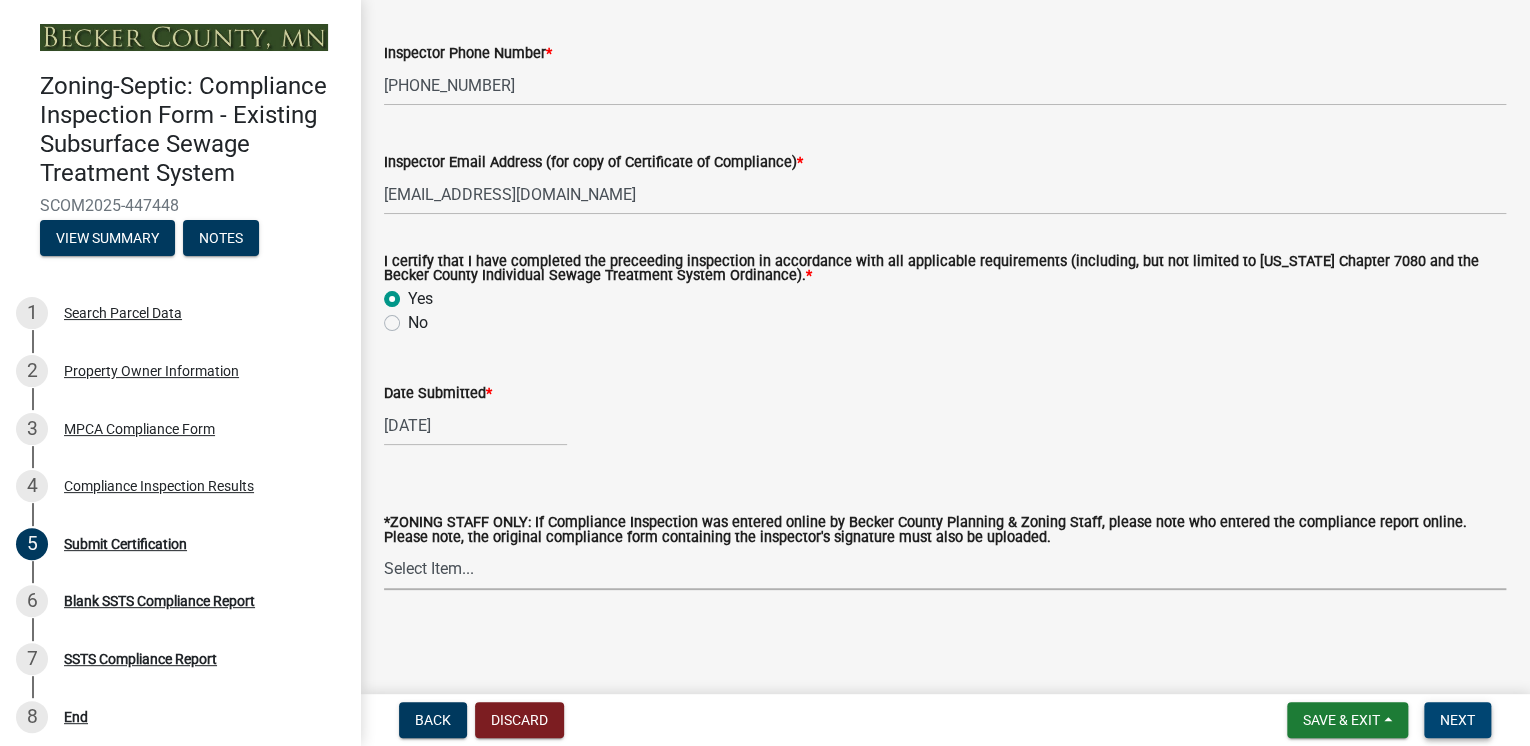 click on "Next" at bounding box center (1457, 720) 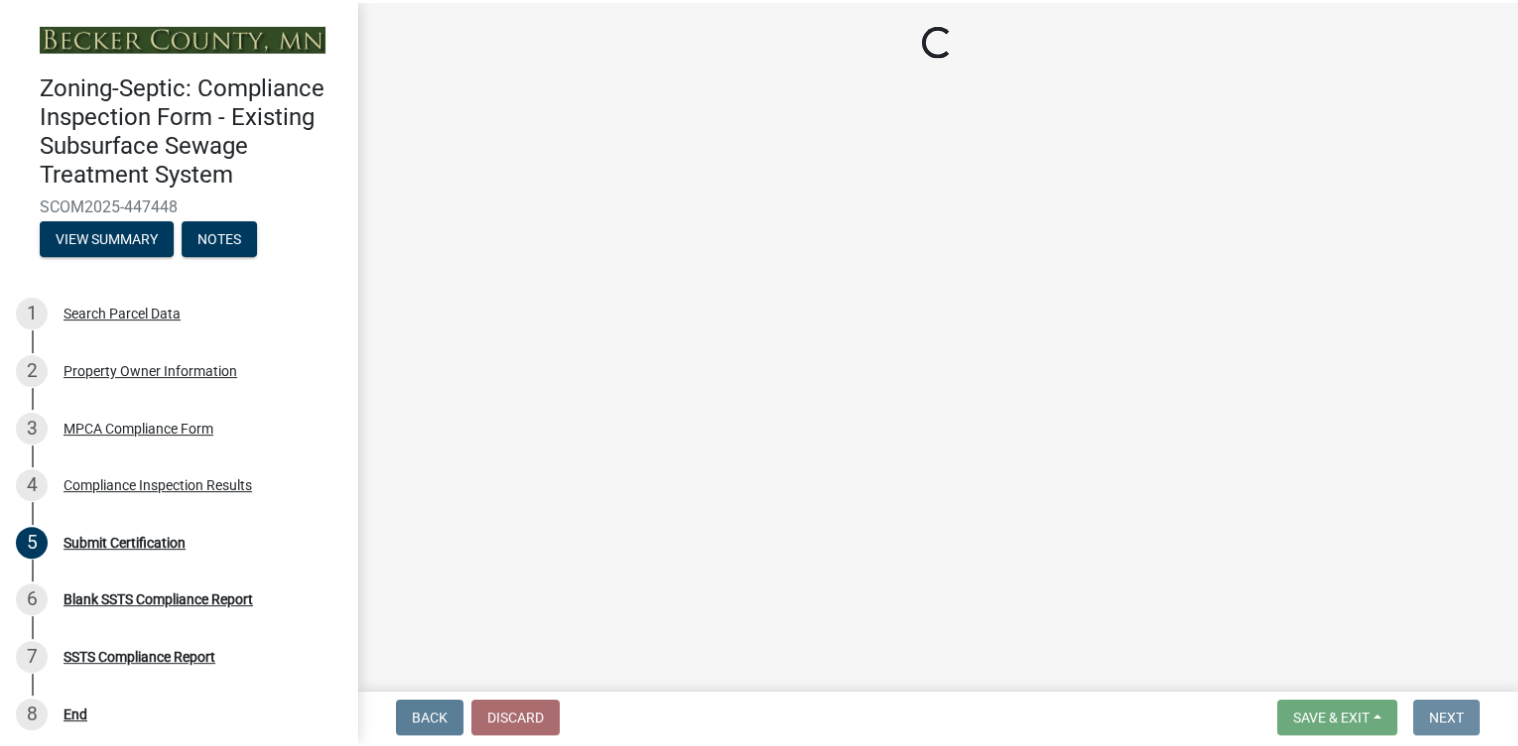 scroll, scrollTop: 0, scrollLeft: 0, axis: both 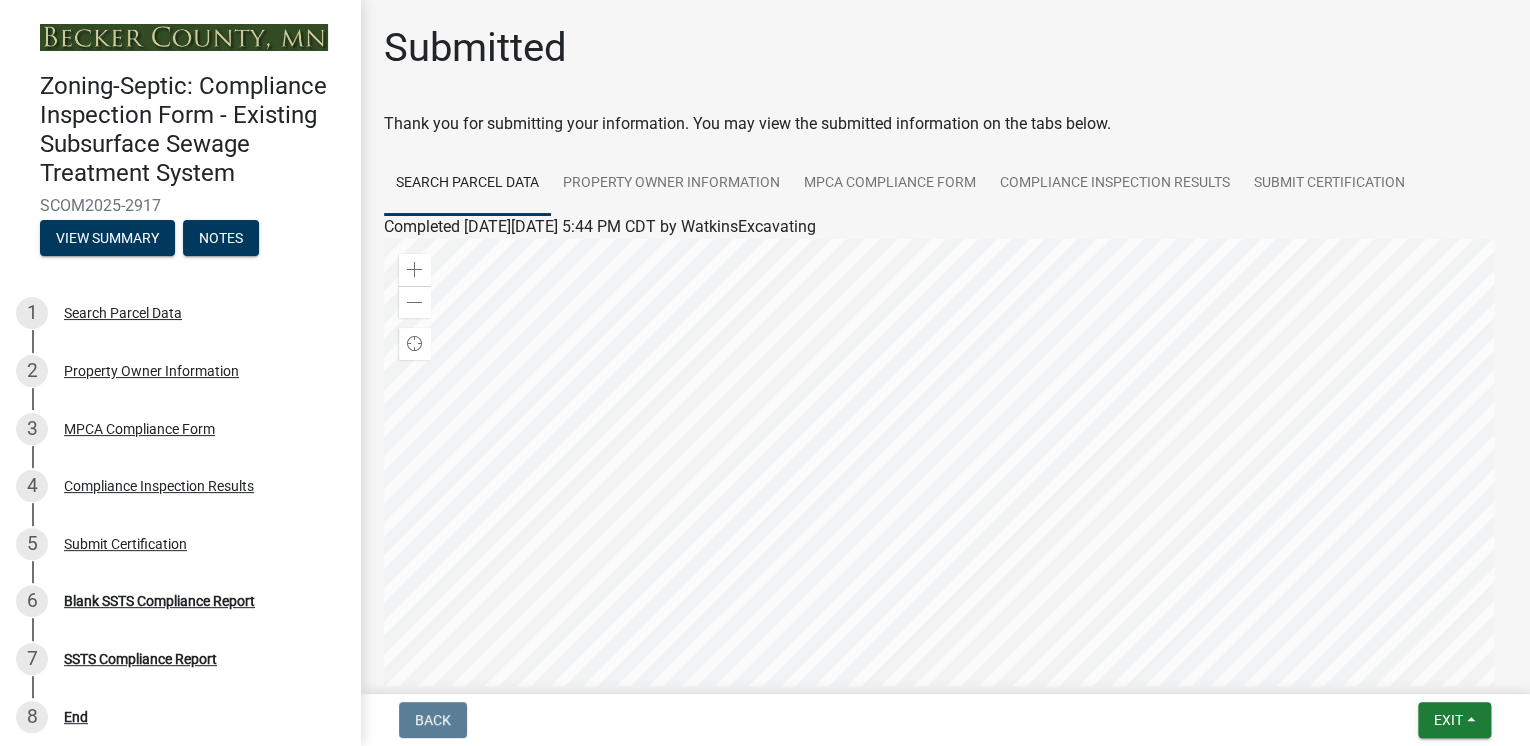 click on "Thank you for submitting your information. You may view the submitted information on the tabs below.
Search Parcel Data Property Owner Information MPCA Compliance Form Compliance Inspection Results Submit Certification Completed [DATE][DATE] 5:44 PM CDT by WatkinsExcavating Zoom in Zoom out Find my location Powered by   Esri [GEOGRAPHIC_DATA] Loading... ParcelID Address City OwnerName  Acres  080201000 [STREET_ADDRESS][PERSON_NAME][PERSON_NAME] FAMILY TRUST  0.350  Completed [DATE][DATE] 5:47 PM CDT by WatkinsExcavating PLEASE NOTE: Form Requirements Minn. Rule 7082.0700 4B requires that compliance reports on existing septic systems be submitted on the MPCA Compliance Inspection Form.  If you submit the form electronically, please also upload or email the completed MPCA form on the designated stage.  Parcel Number  080201000  If the septic system is on more than one parcel, what is the number of the secondary parcel or parcels?   Owner Name  [PERSON_NAME] FAMILY TRUST" 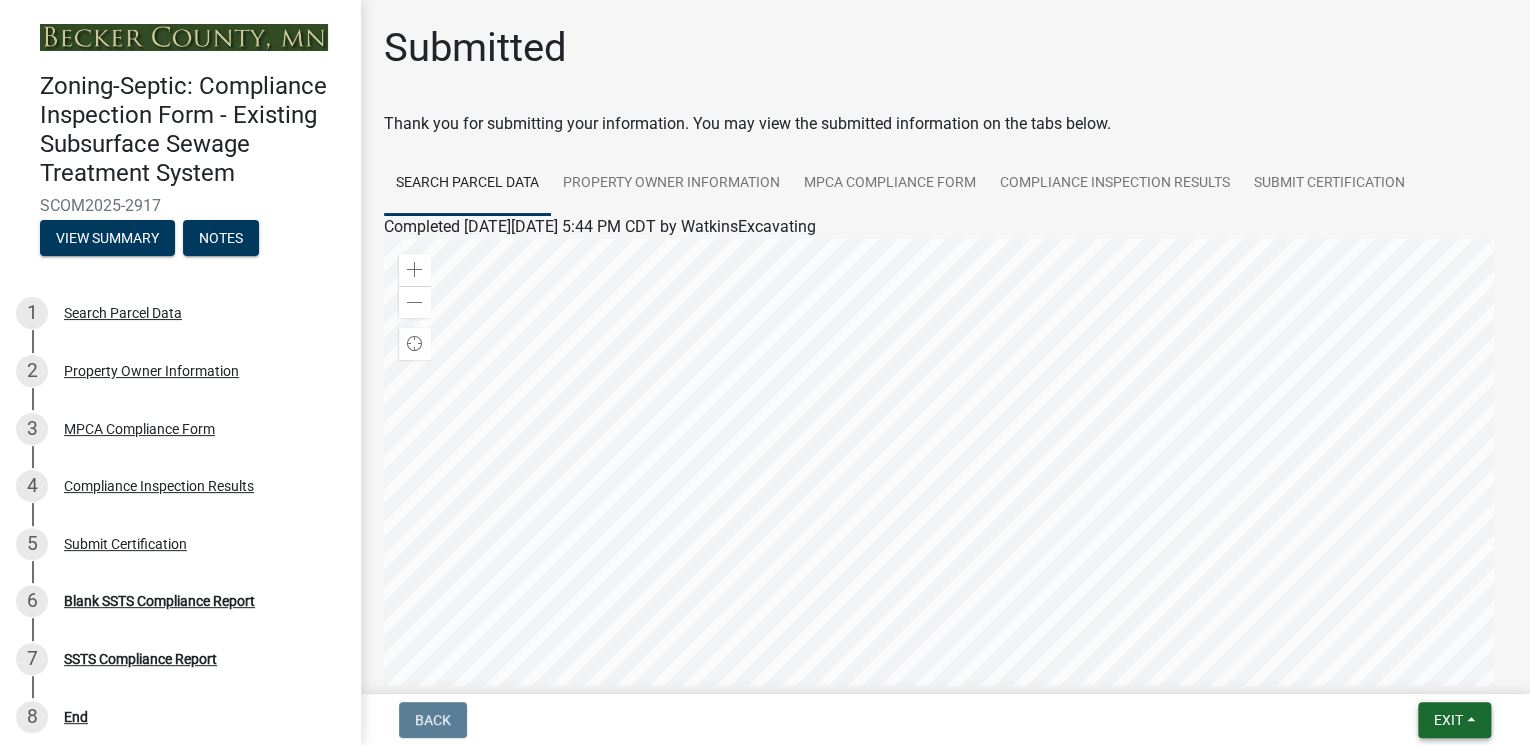 click on "Exit" at bounding box center [1448, 720] 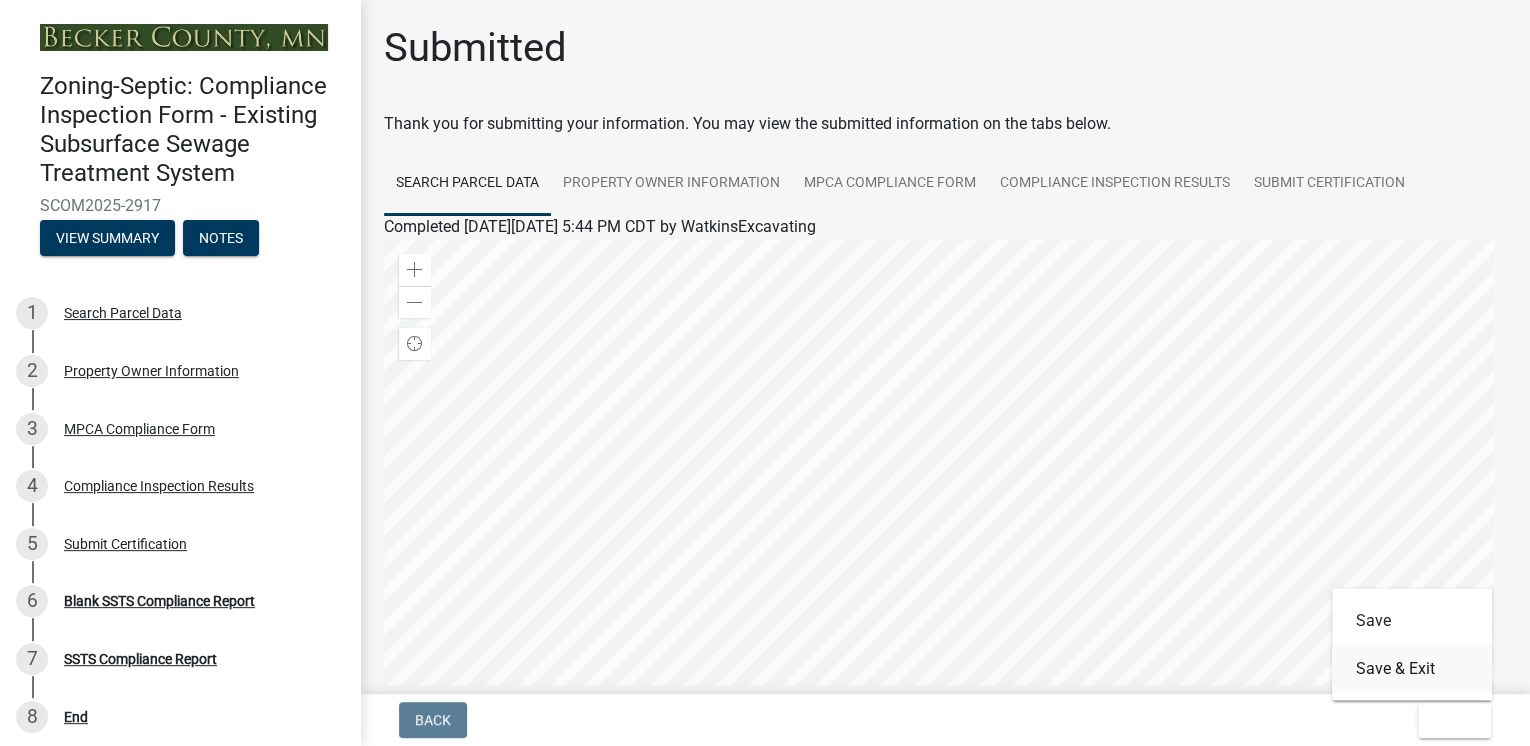 click on "Save & Exit" at bounding box center [1412, 668] 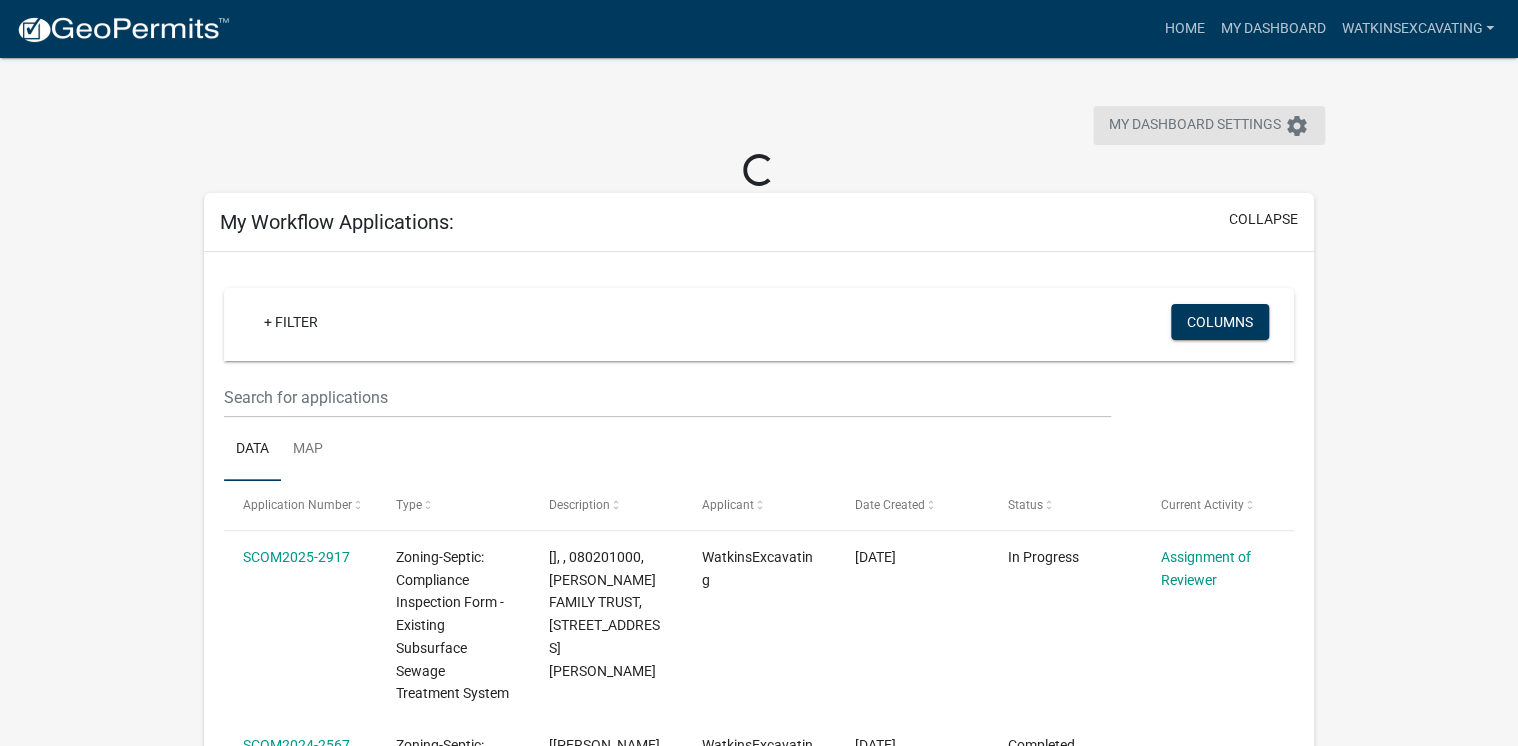 click on "My Dashboard Settings" 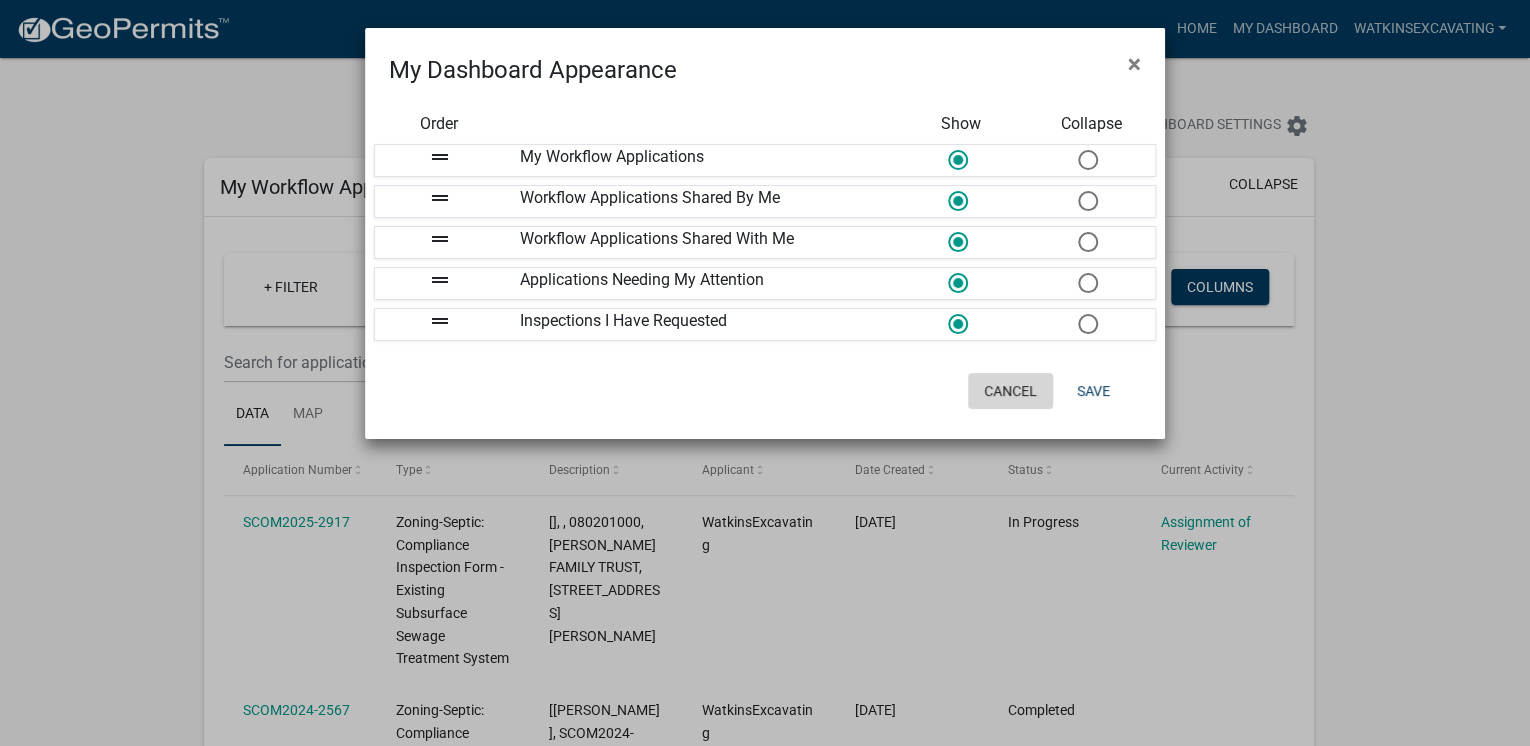 click on "Cancel" 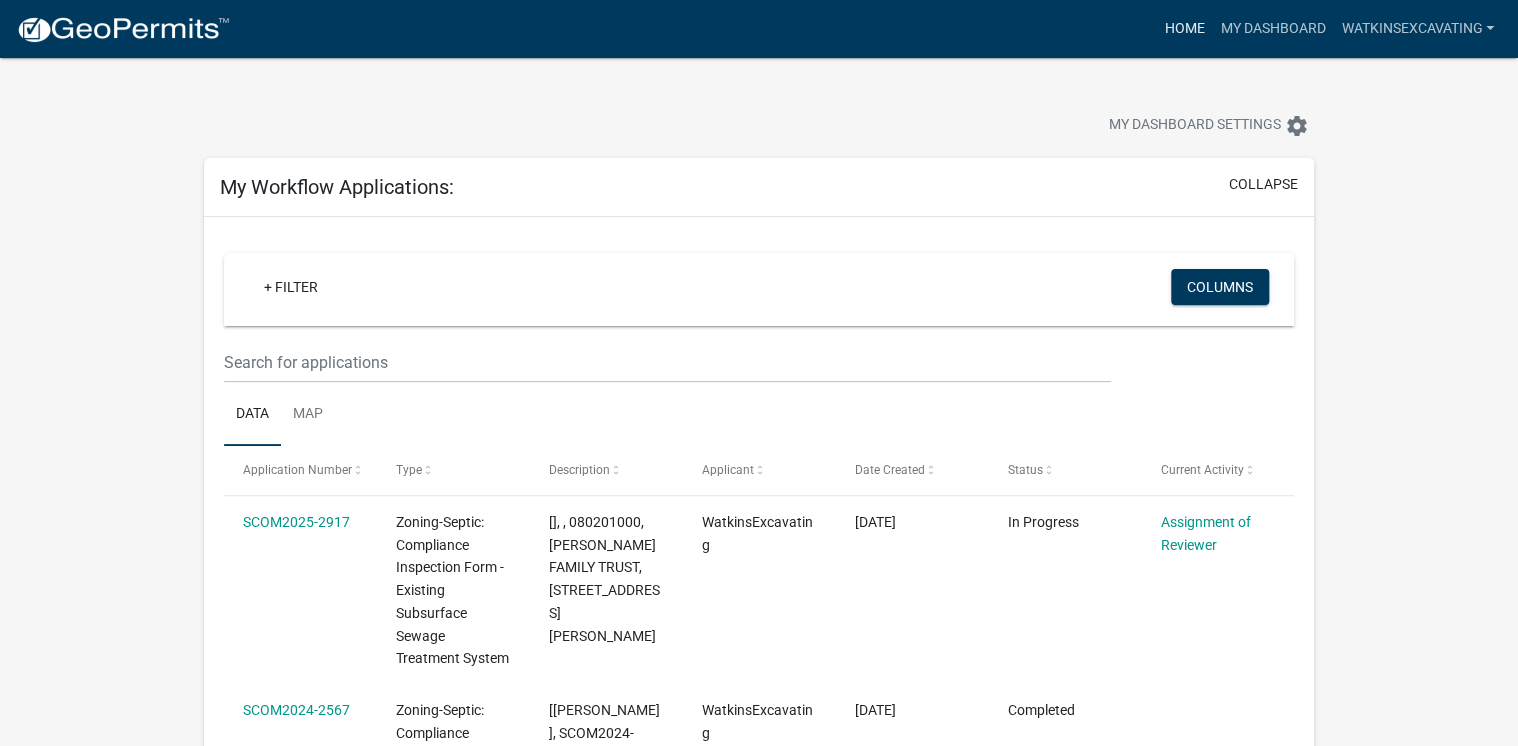 click on "Home" at bounding box center [1184, 29] 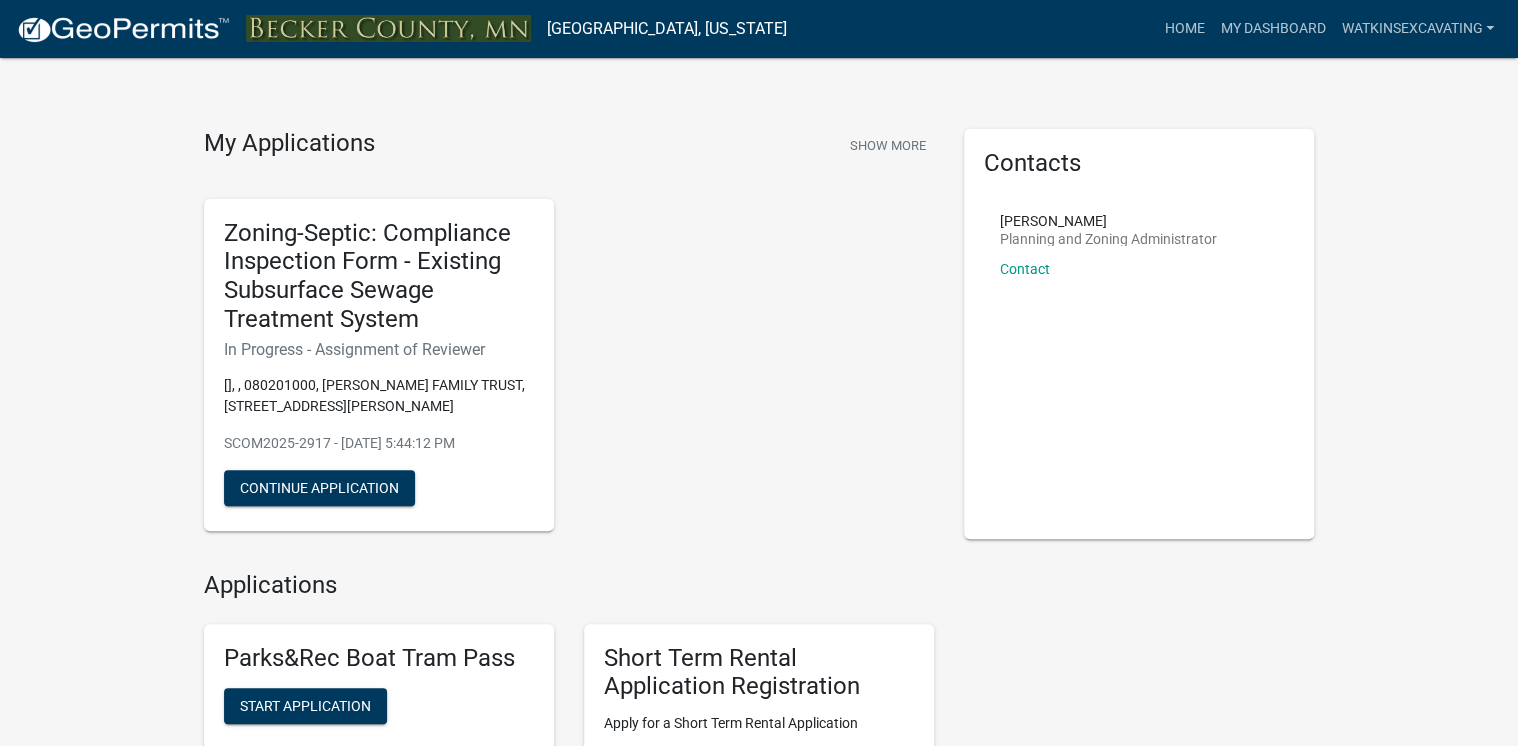 scroll, scrollTop: 0, scrollLeft: 0, axis: both 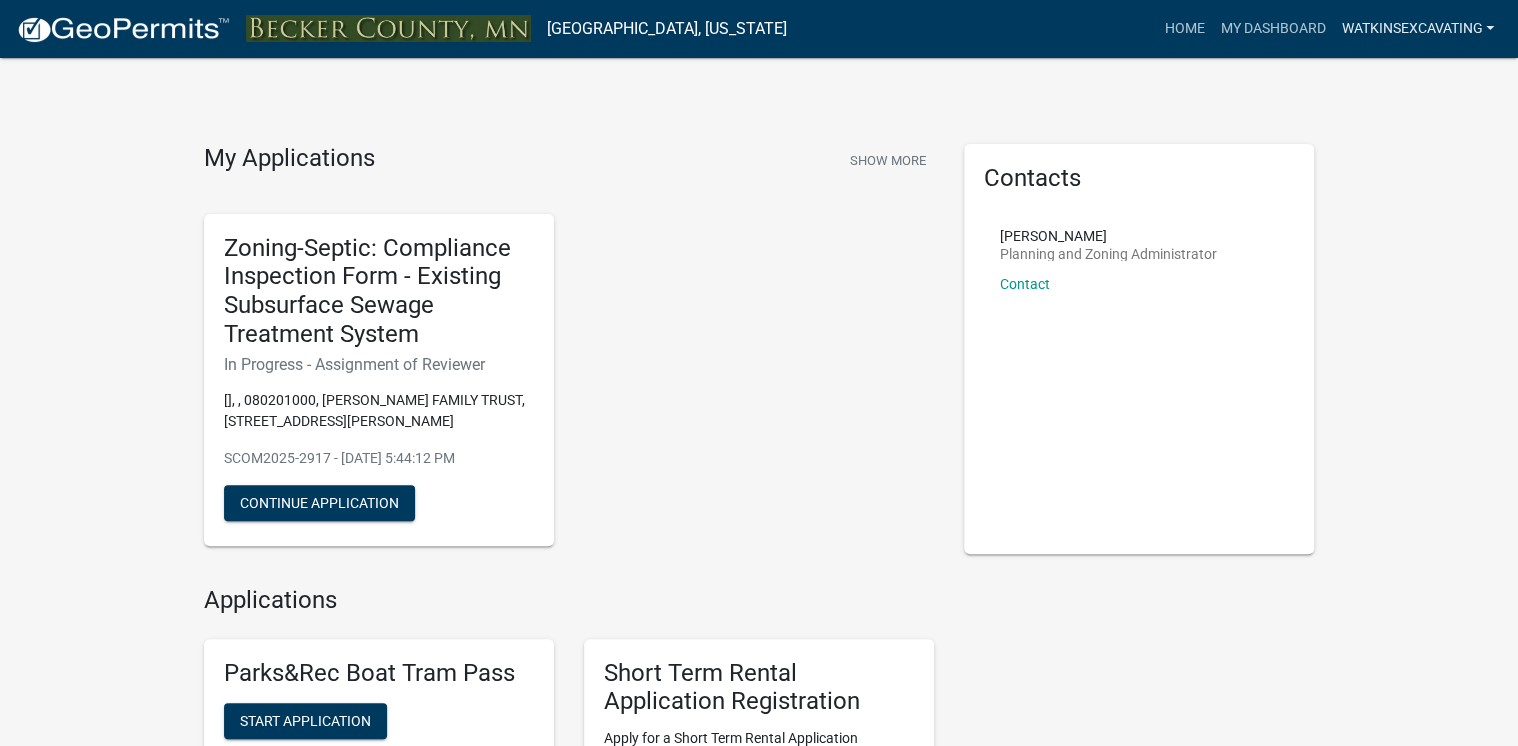 click on "WatkinsExcavating" at bounding box center [1417, 29] 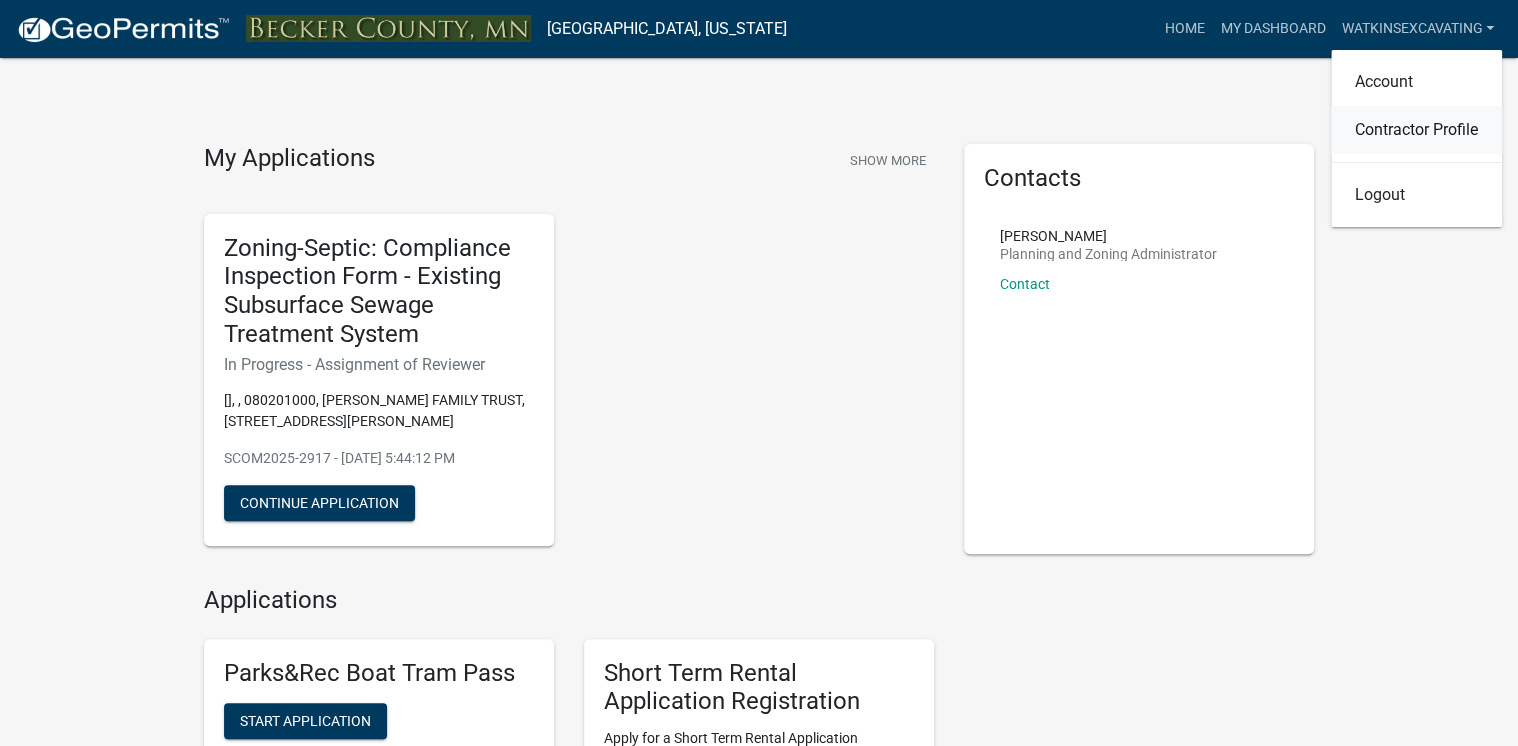 click on "Contractor Profile" at bounding box center [1416, 130] 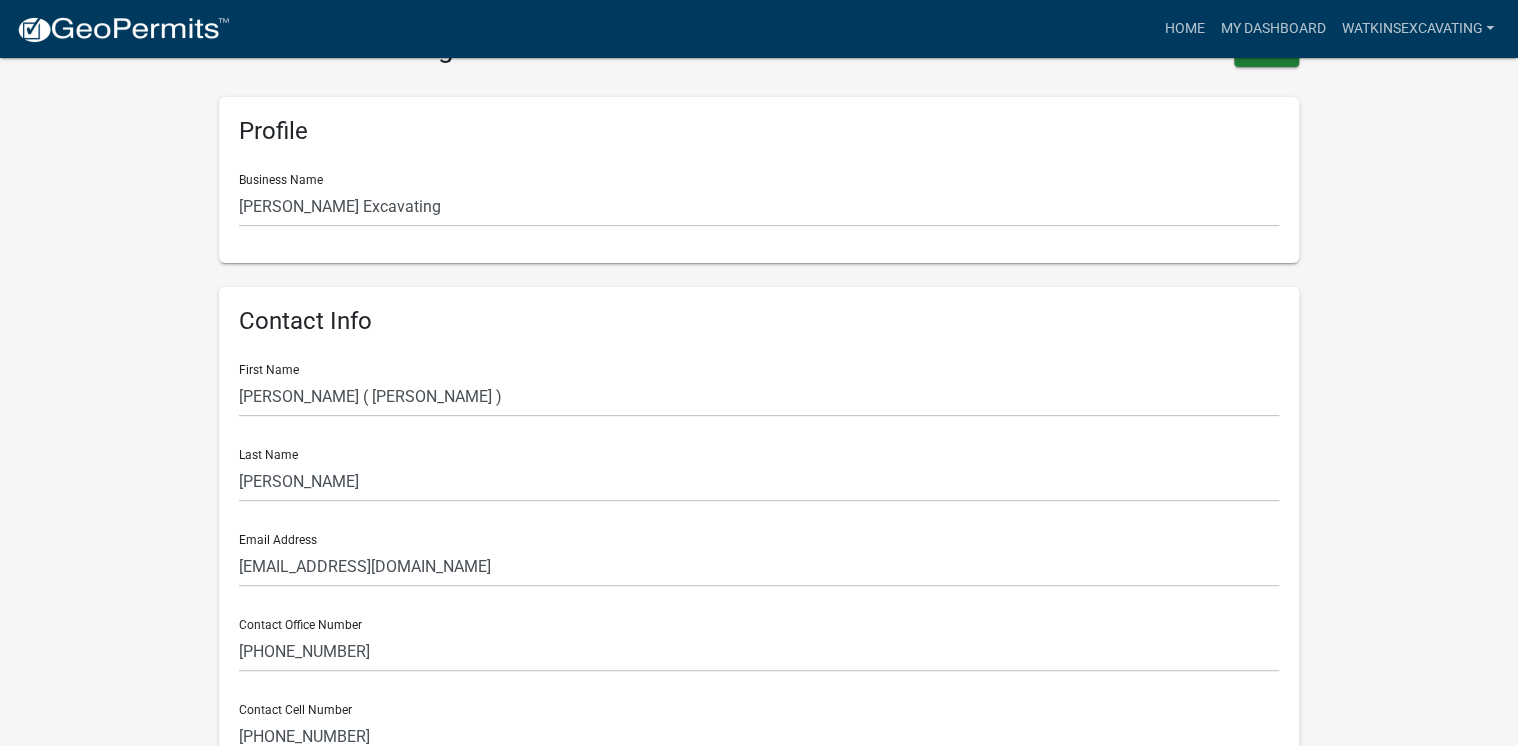 scroll, scrollTop: 141, scrollLeft: 0, axis: vertical 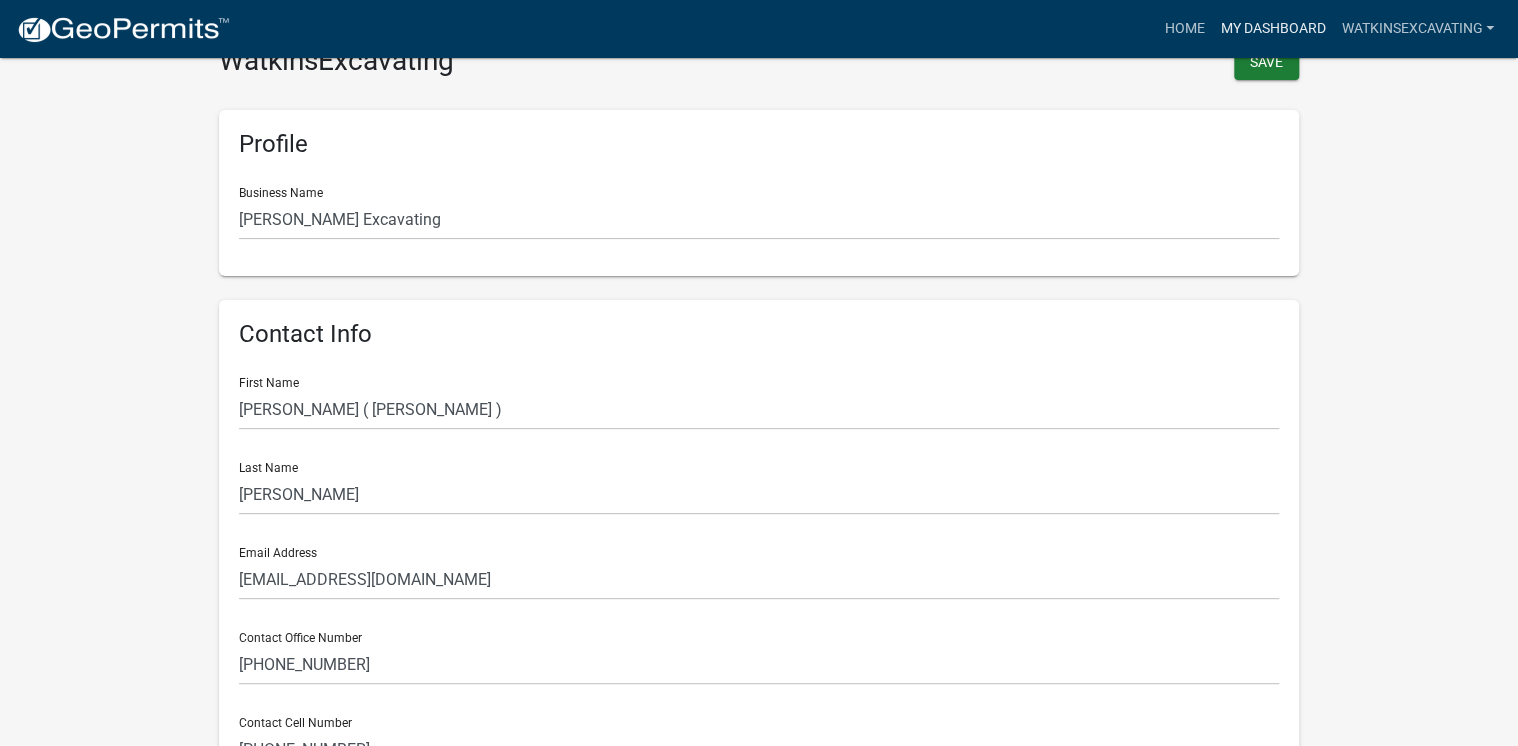 click on "My Dashboard" at bounding box center [1272, 29] 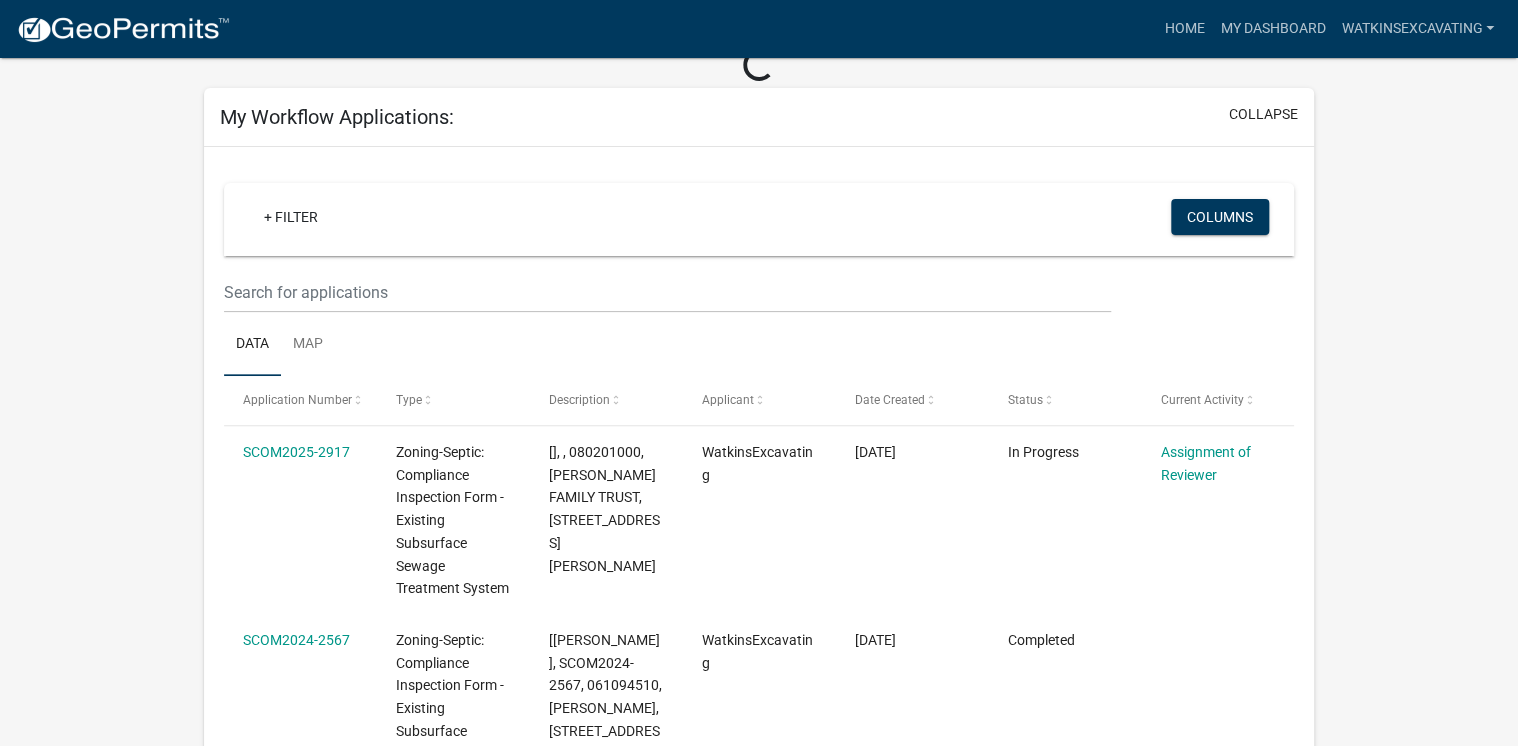scroll, scrollTop: 0, scrollLeft: 0, axis: both 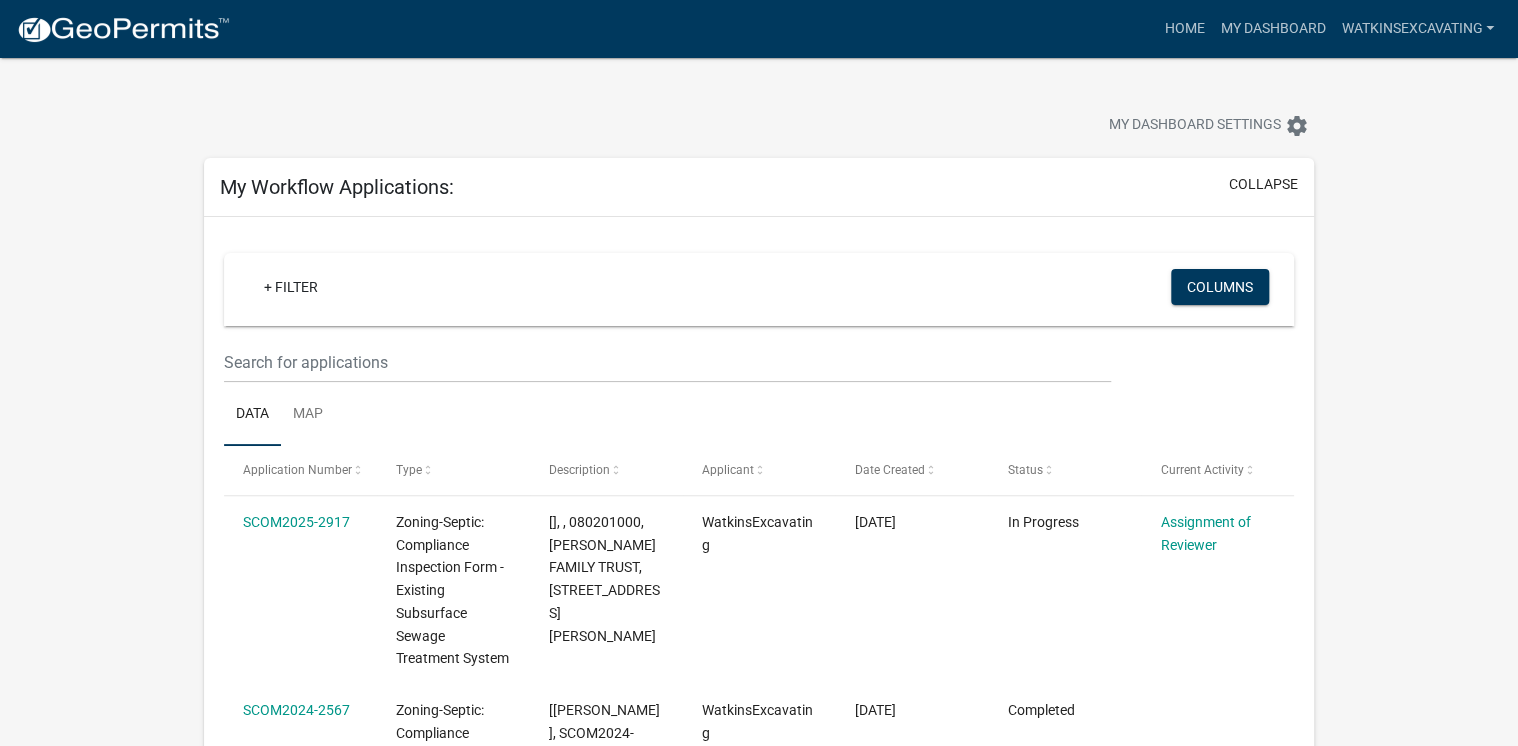 click on "My Workflow Applications:  collapse" at bounding box center (759, 187) 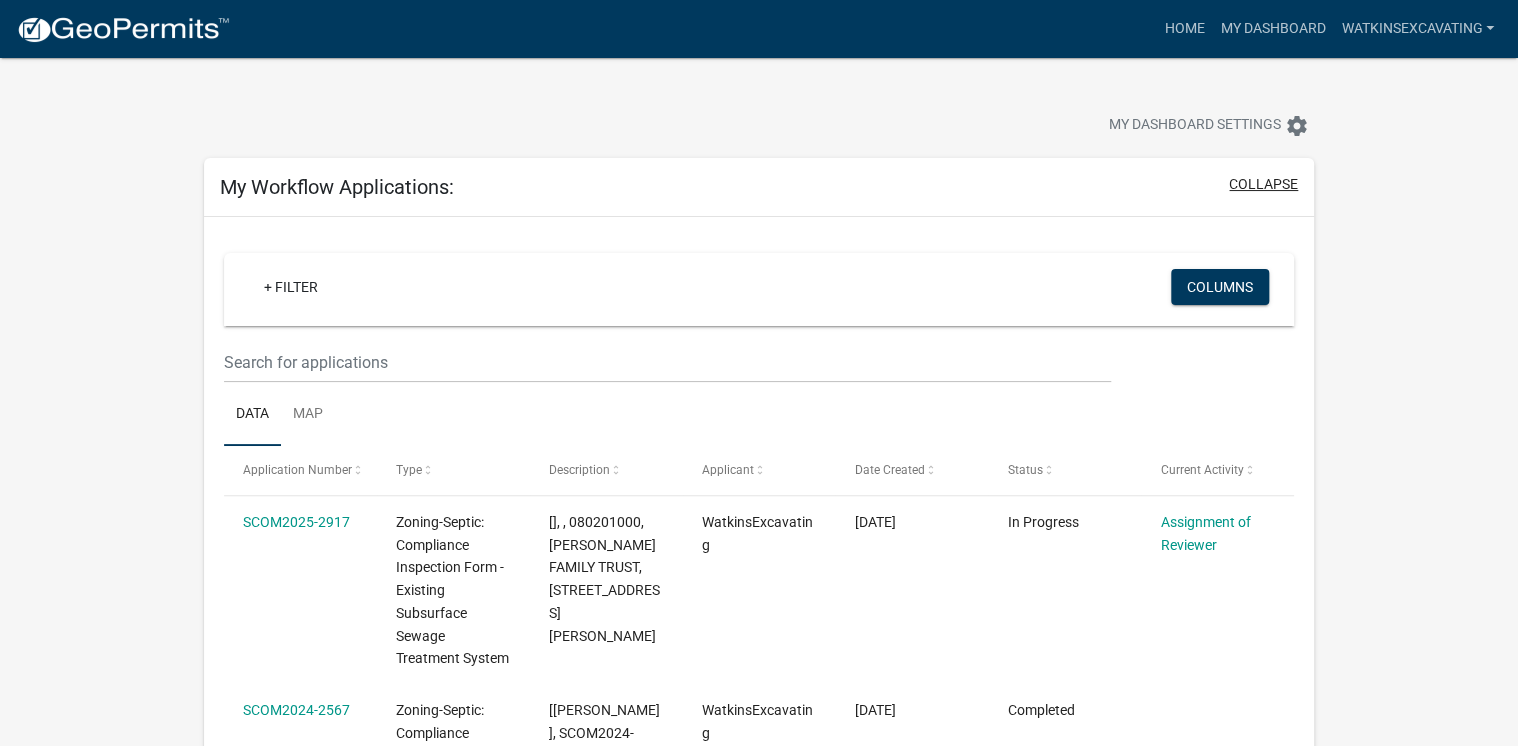 click on "collapse" at bounding box center [1263, 184] 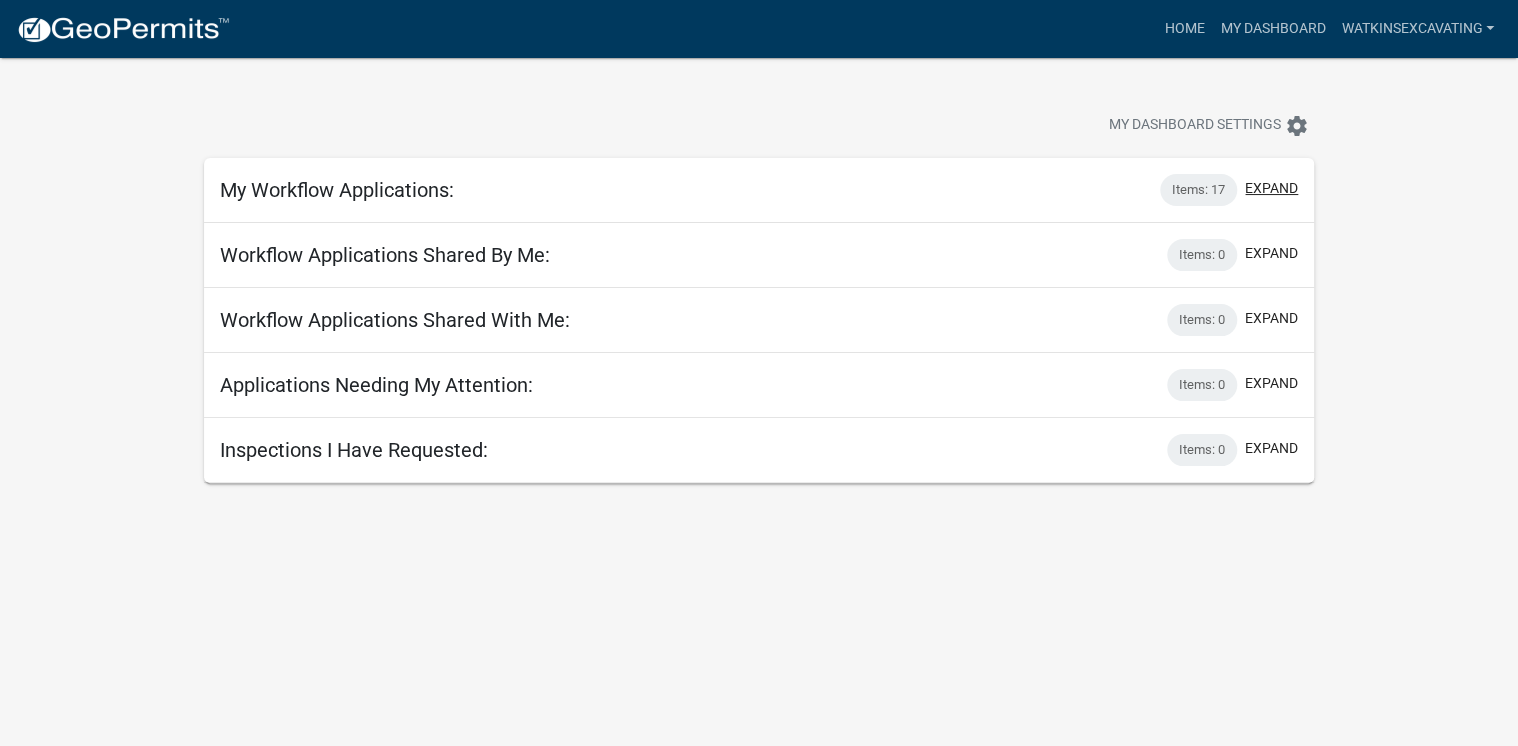 click on "expand" at bounding box center (1271, 188) 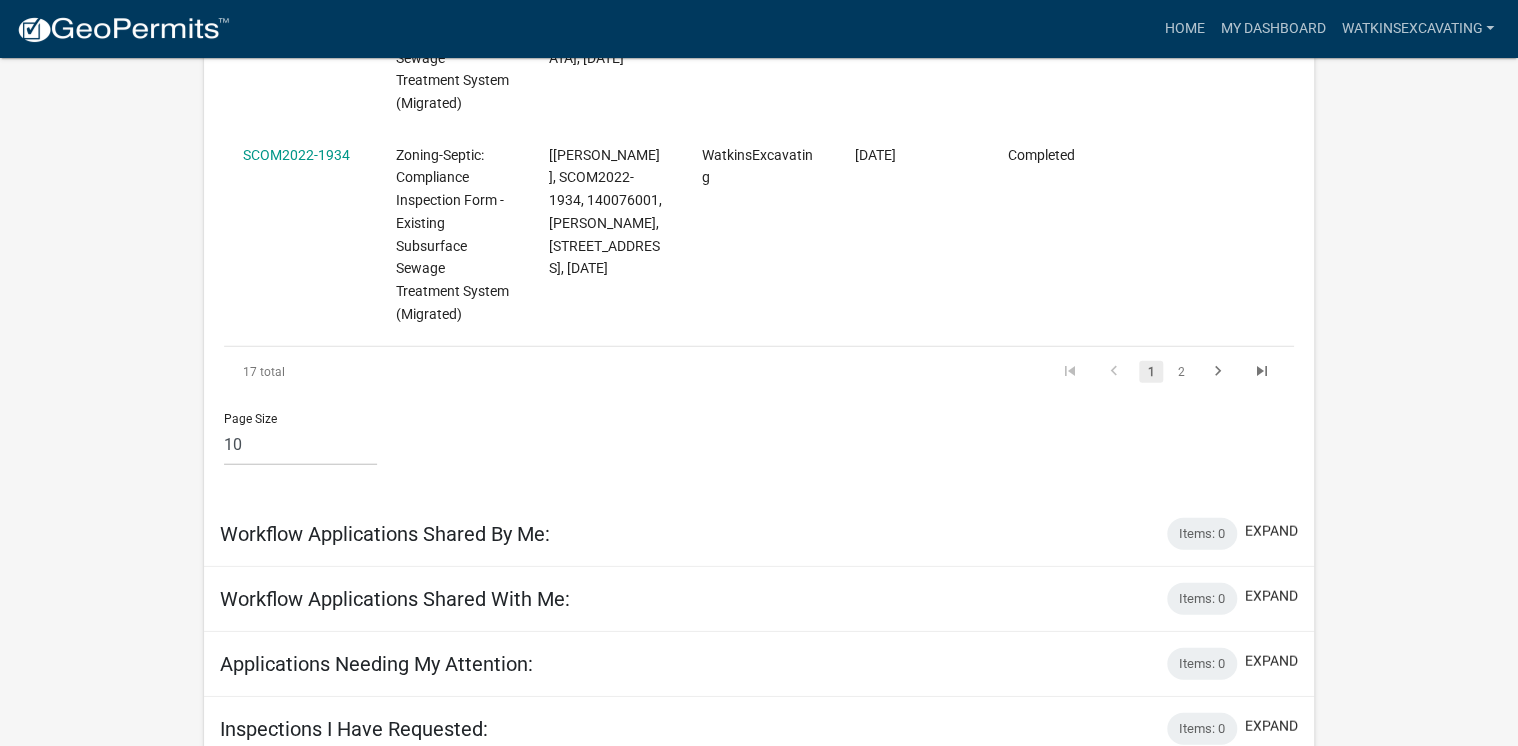 scroll, scrollTop: 2211, scrollLeft: 0, axis: vertical 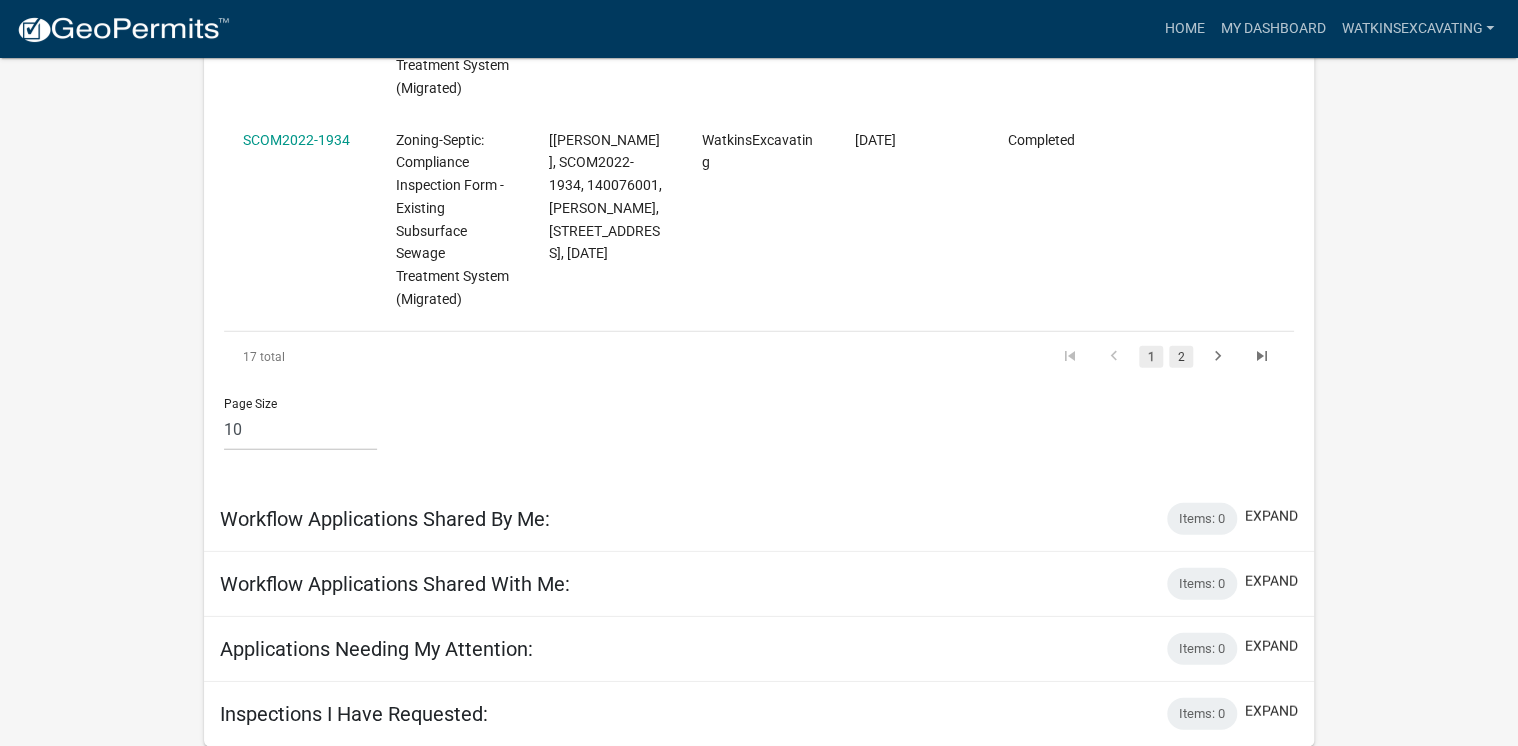 click on "2" 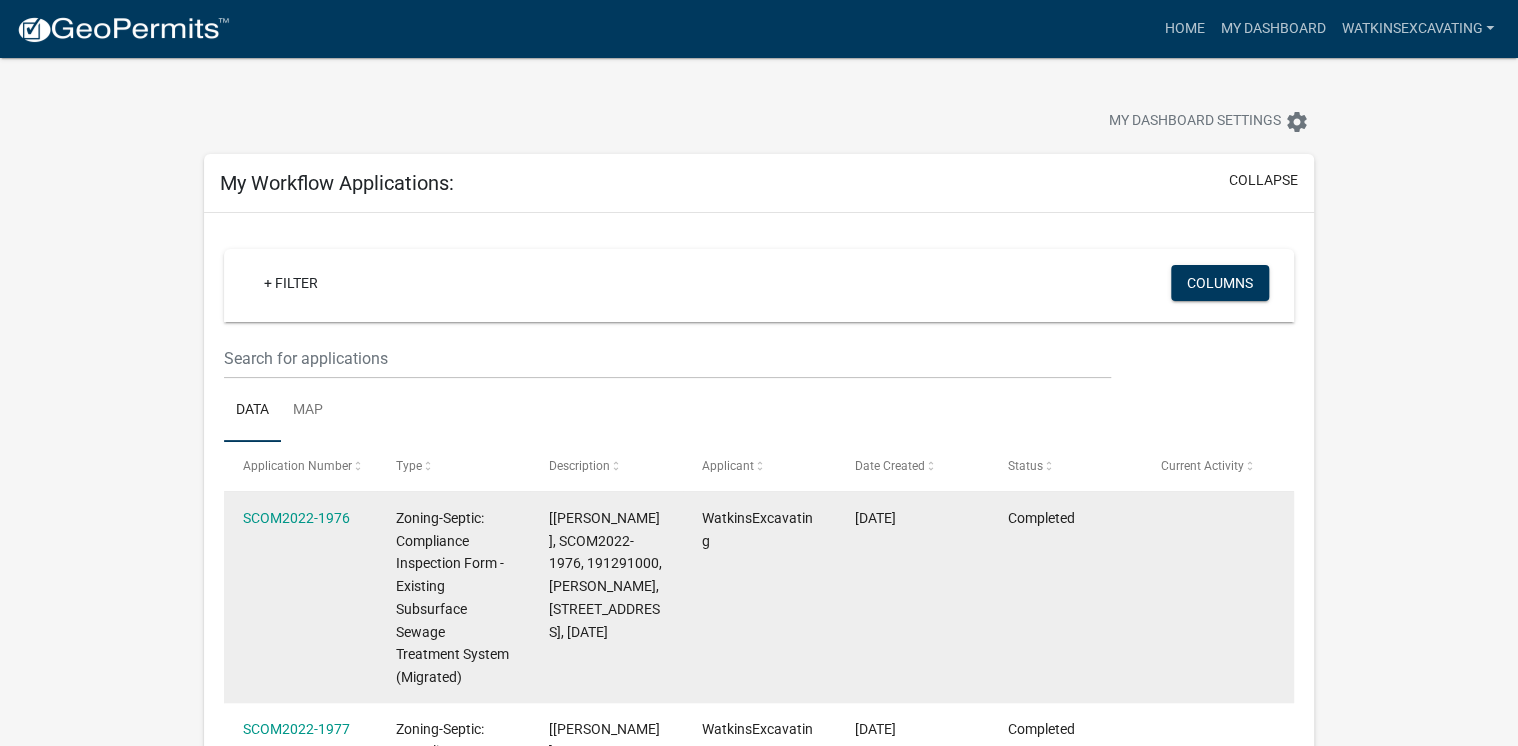 scroll, scrollTop: 0, scrollLeft: 0, axis: both 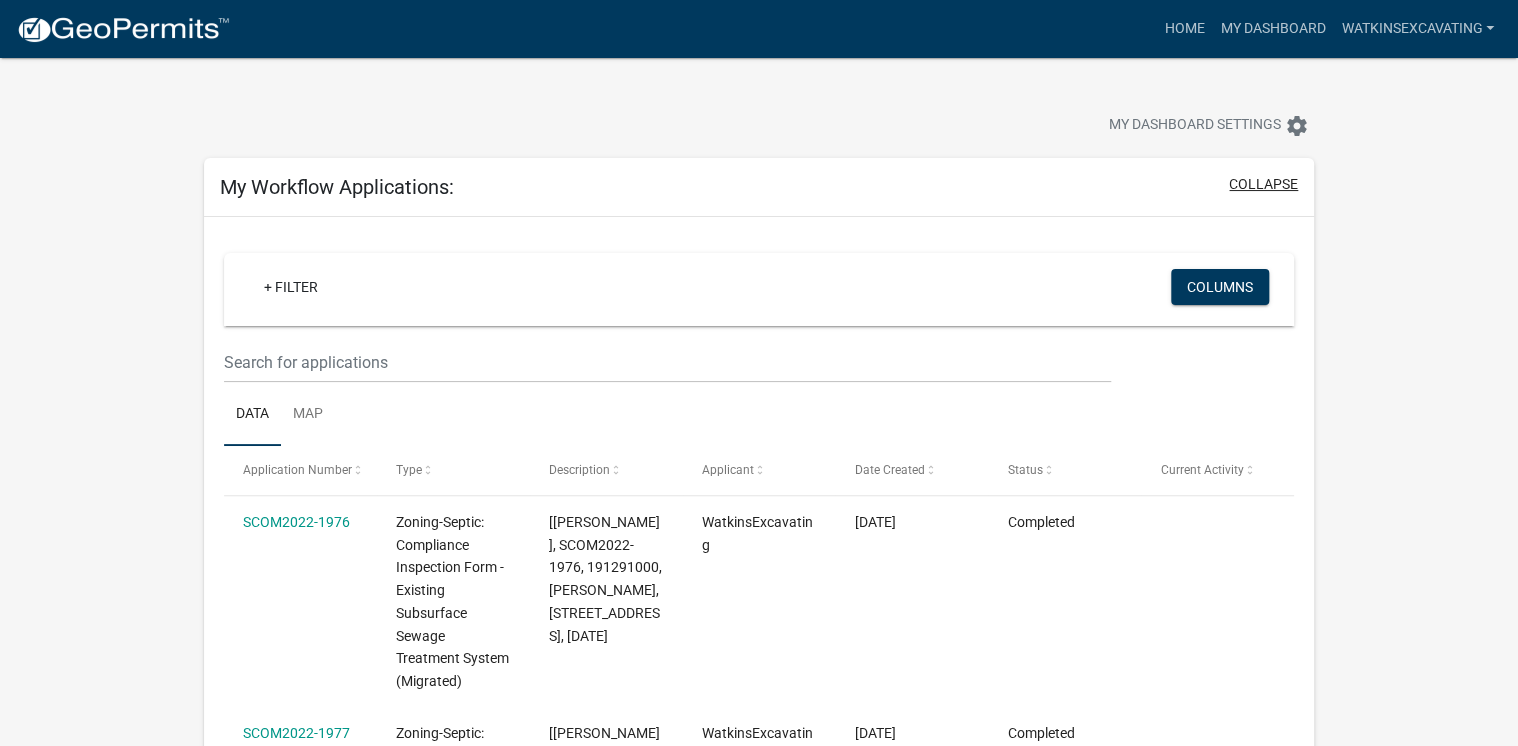 click on "collapse" at bounding box center [1263, 184] 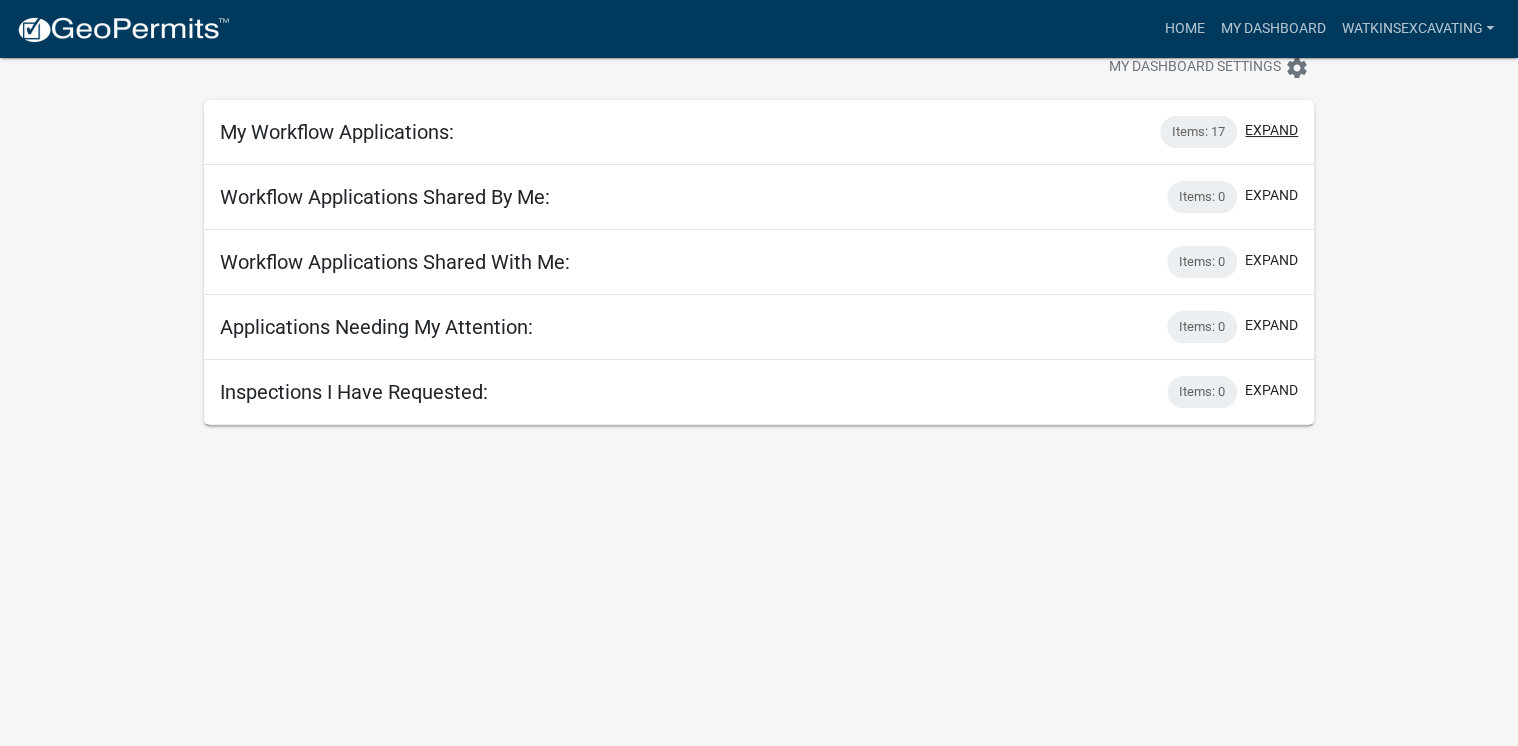 scroll, scrollTop: 0, scrollLeft: 0, axis: both 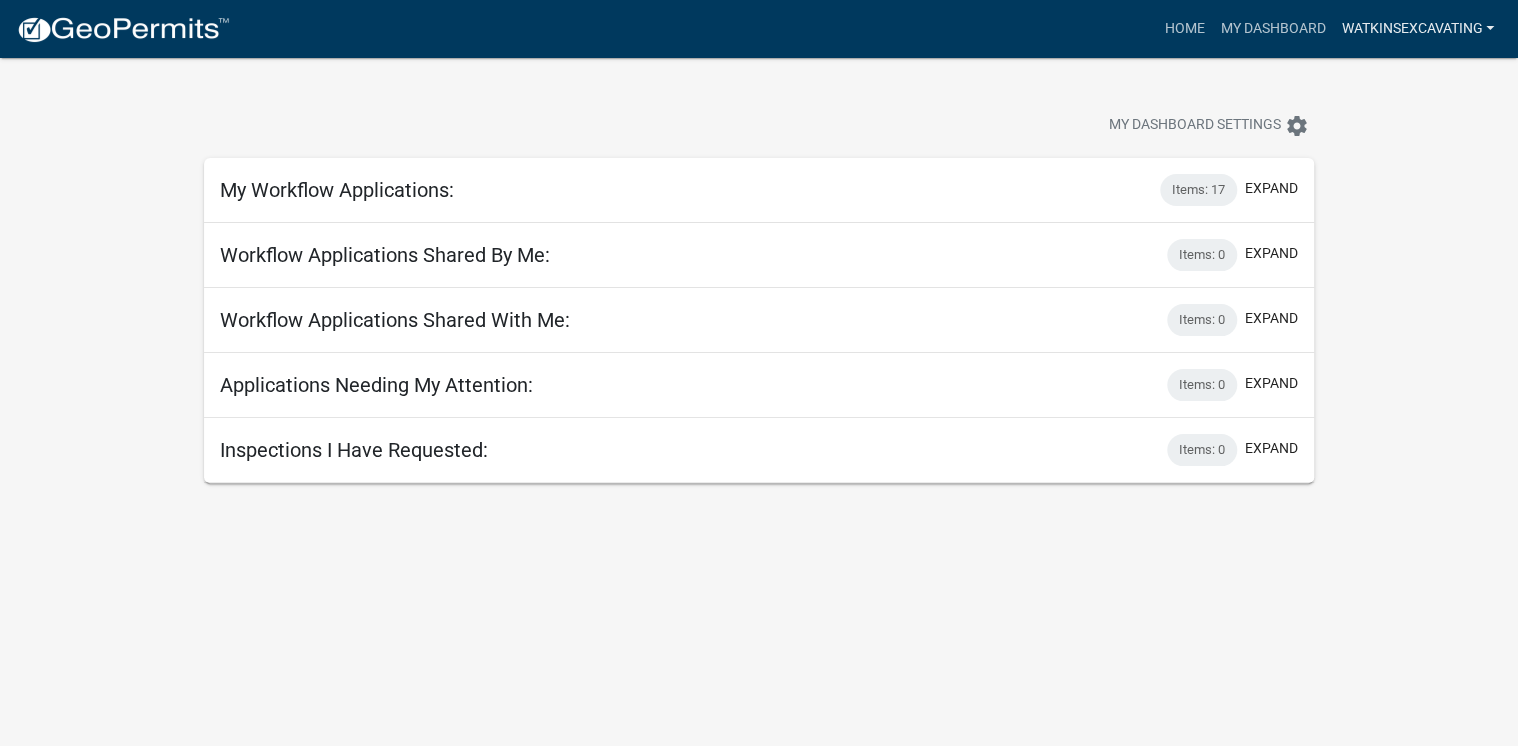 click on "WatkinsExcavating" at bounding box center (1417, 29) 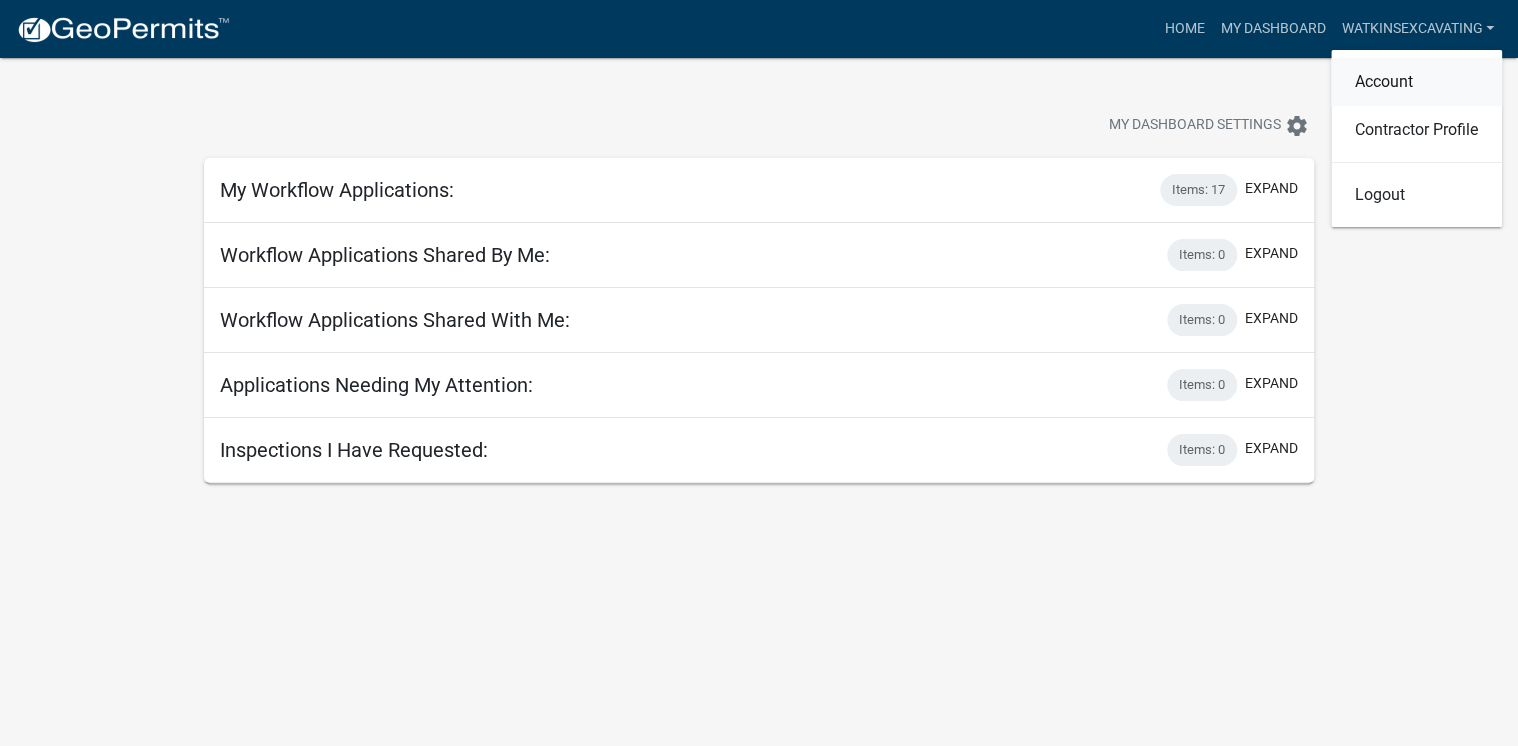 click on "Account" at bounding box center [1416, 82] 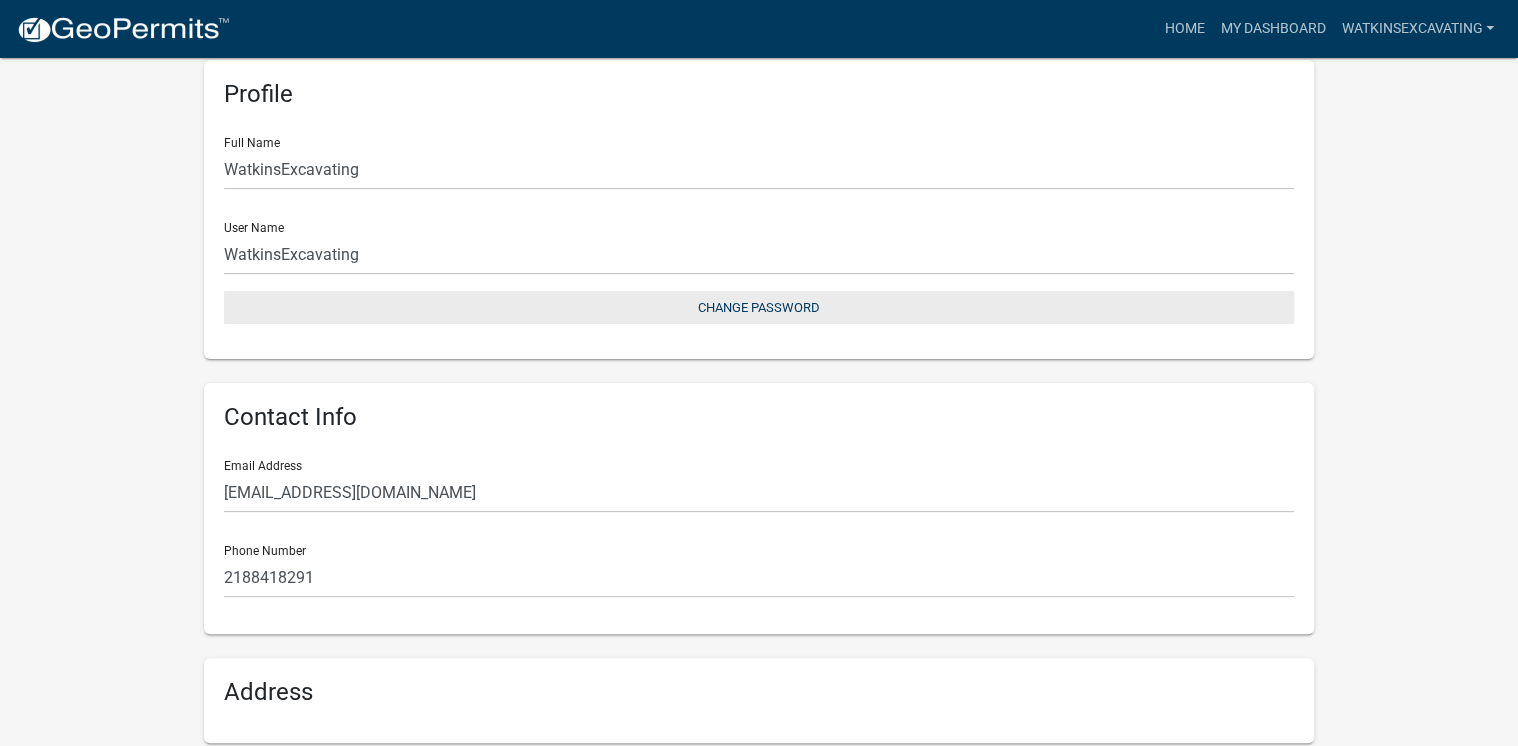 scroll, scrollTop: 0, scrollLeft: 0, axis: both 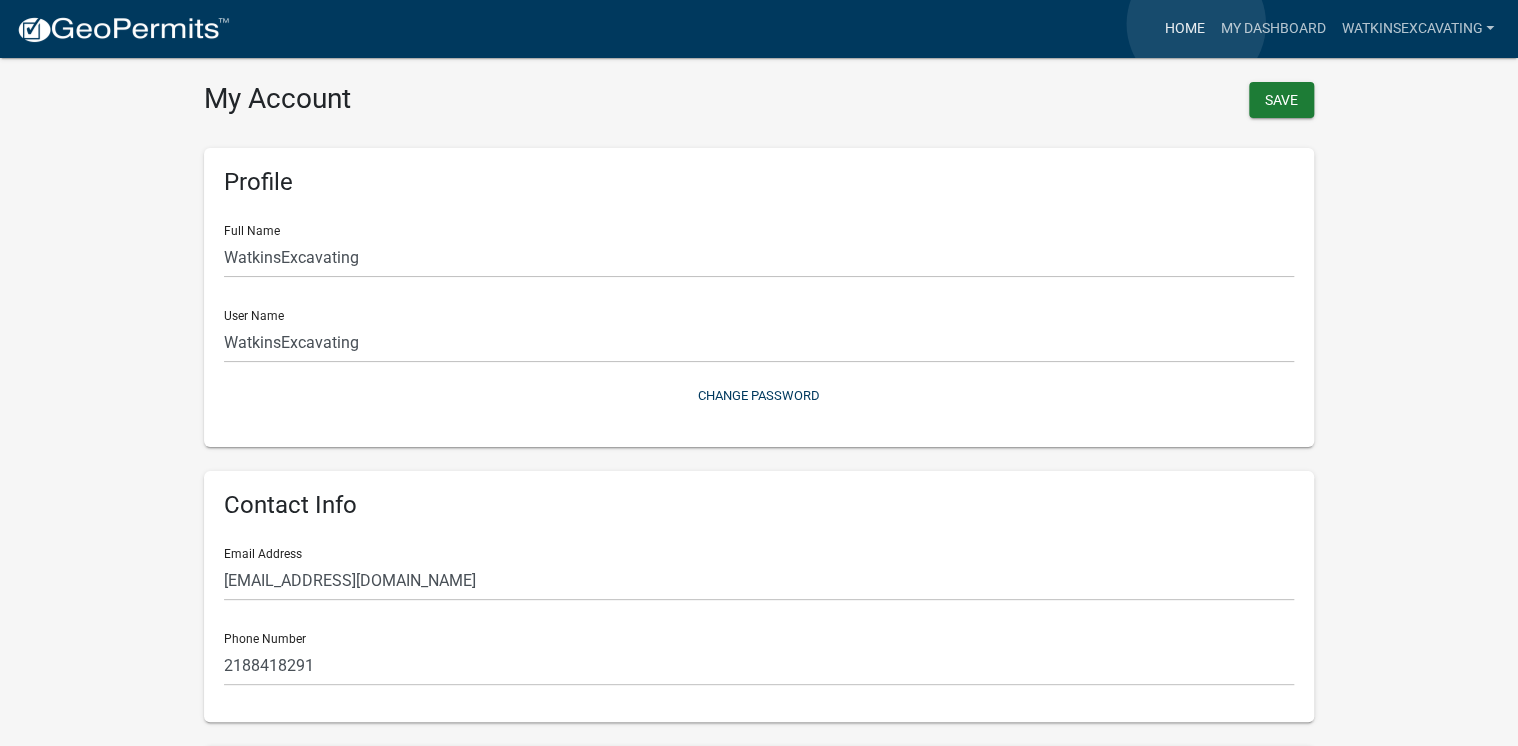 click on "Home" at bounding box center [1184, 29] 